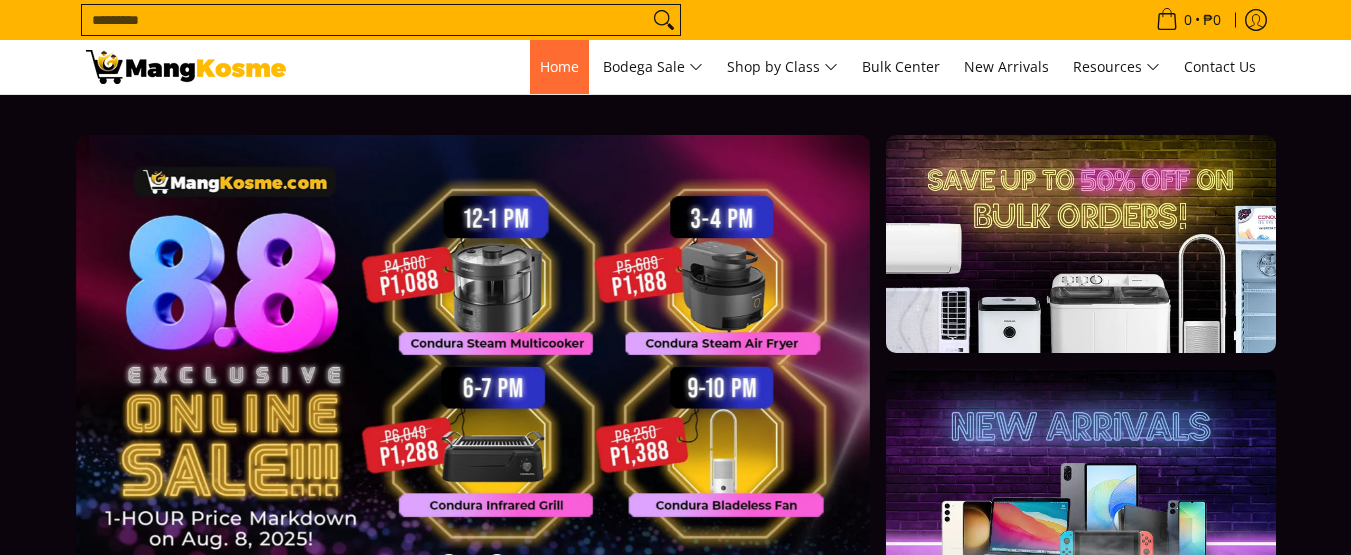 scroll, scrollTop: 0, scrollLeft: 0, axis: both 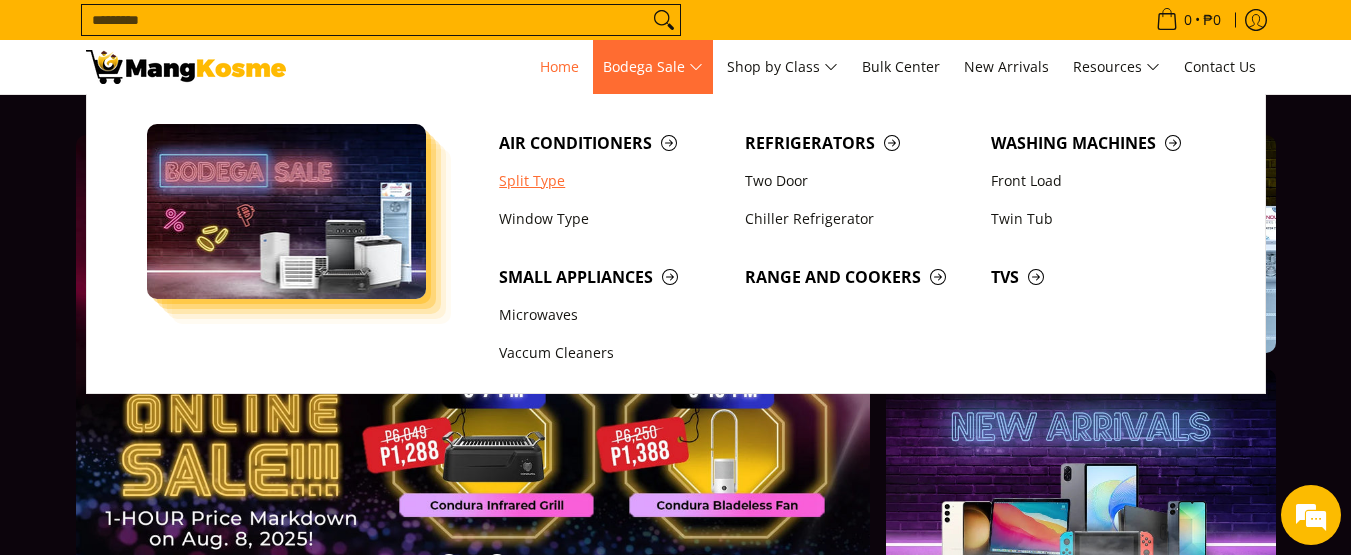 click on "Split Type" at bounding box center (612, 181) 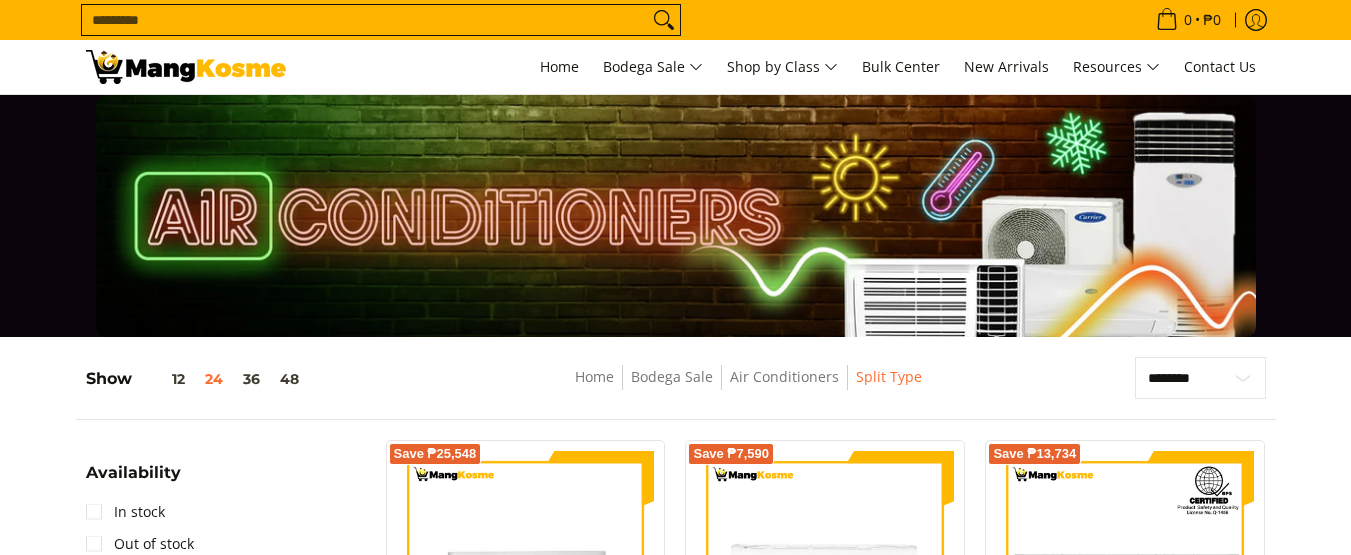 scroll, scrollTop: 0, scrollLeft: 0, axis: both 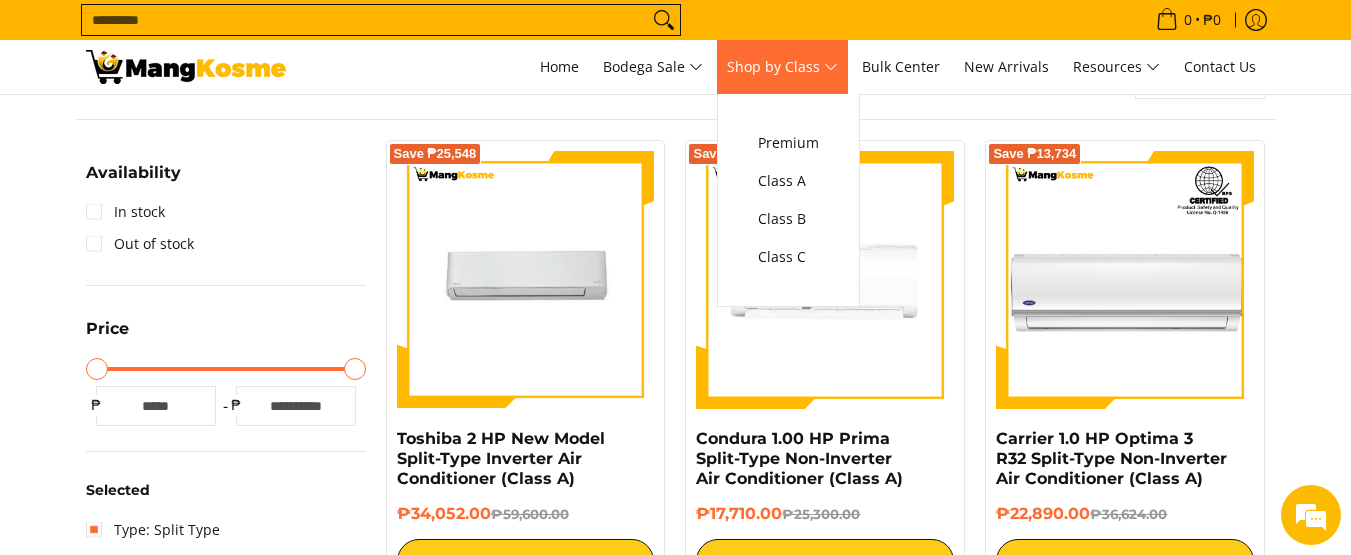click on "Shop by Class" at bounding box center (782, 67) 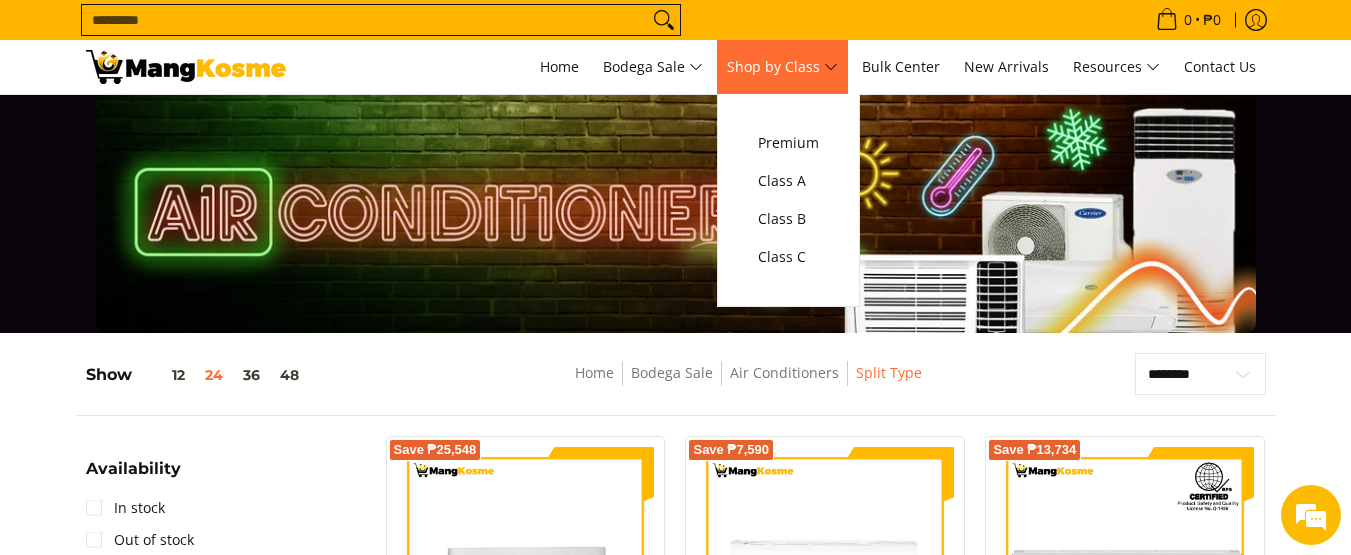 scroll, scrollTop: 0, scrollLeft: 0, axis: both 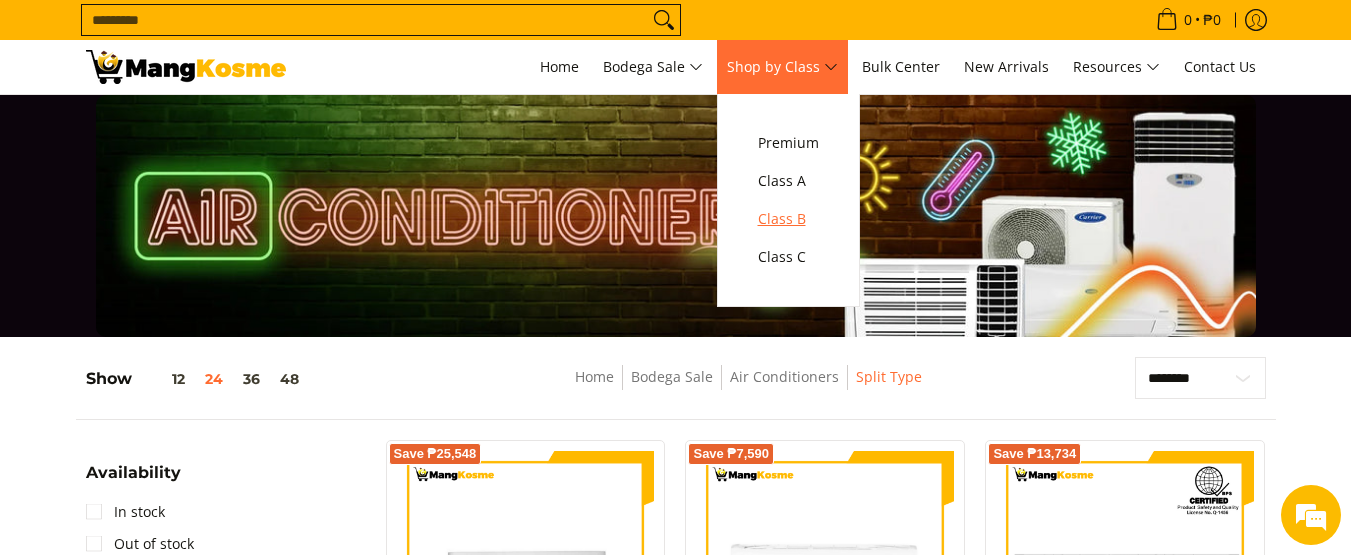 click on "Class B" at bounding box center [788, 219] 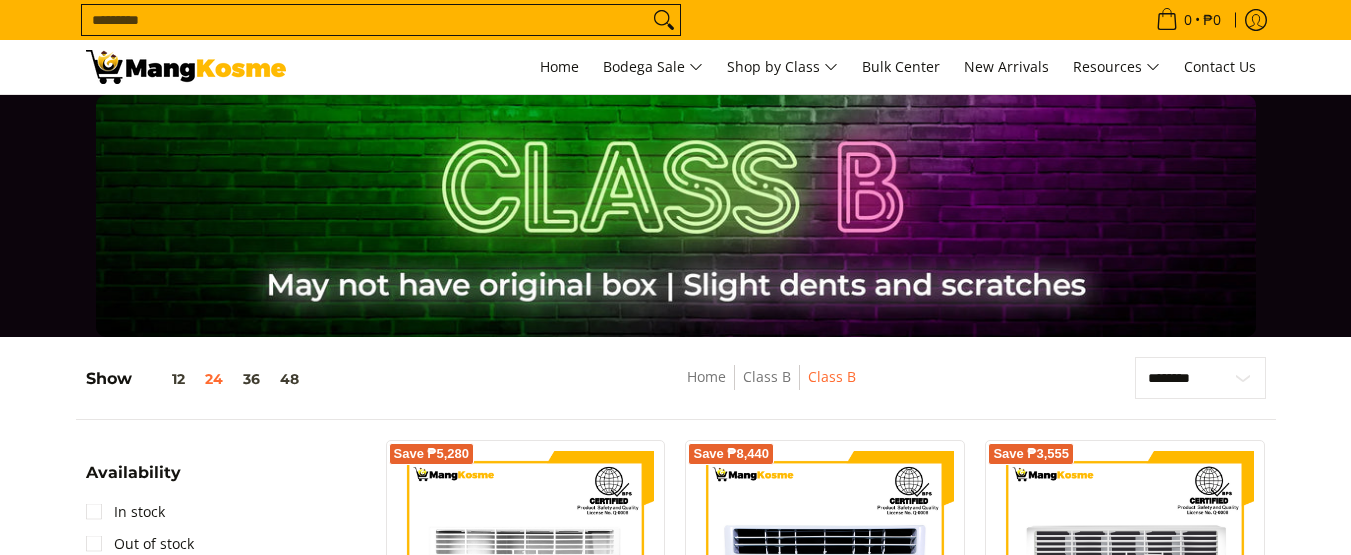 scroll, scrollTop: 300, scrollLeft: 0, axis: vertical 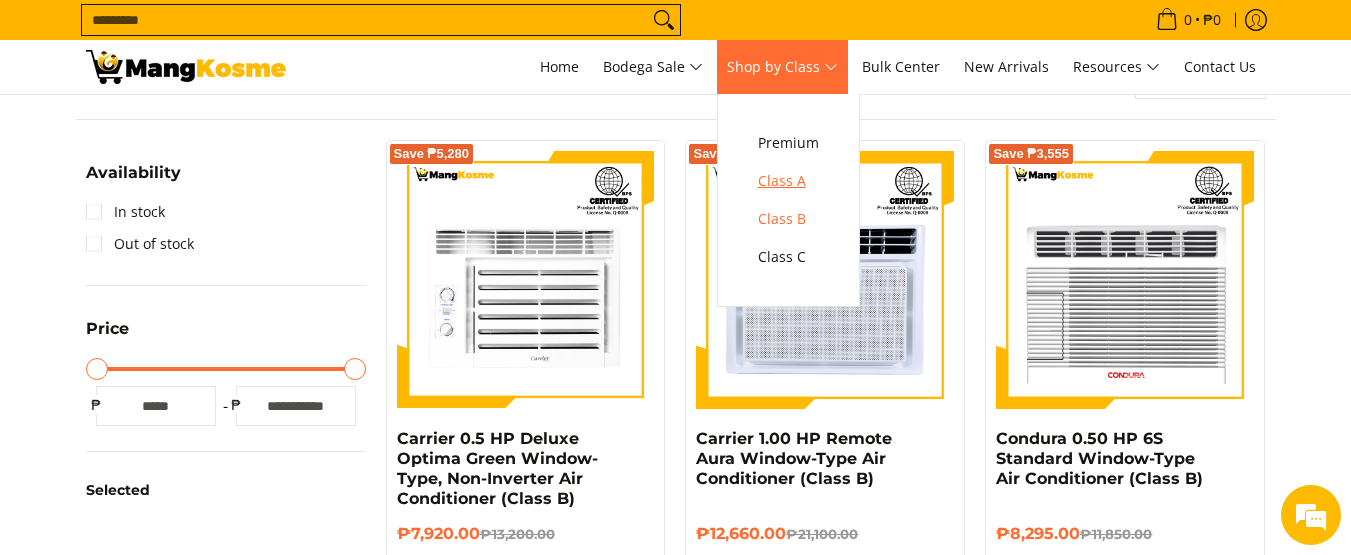 click on "Class A" at bounding box center (788, 181) 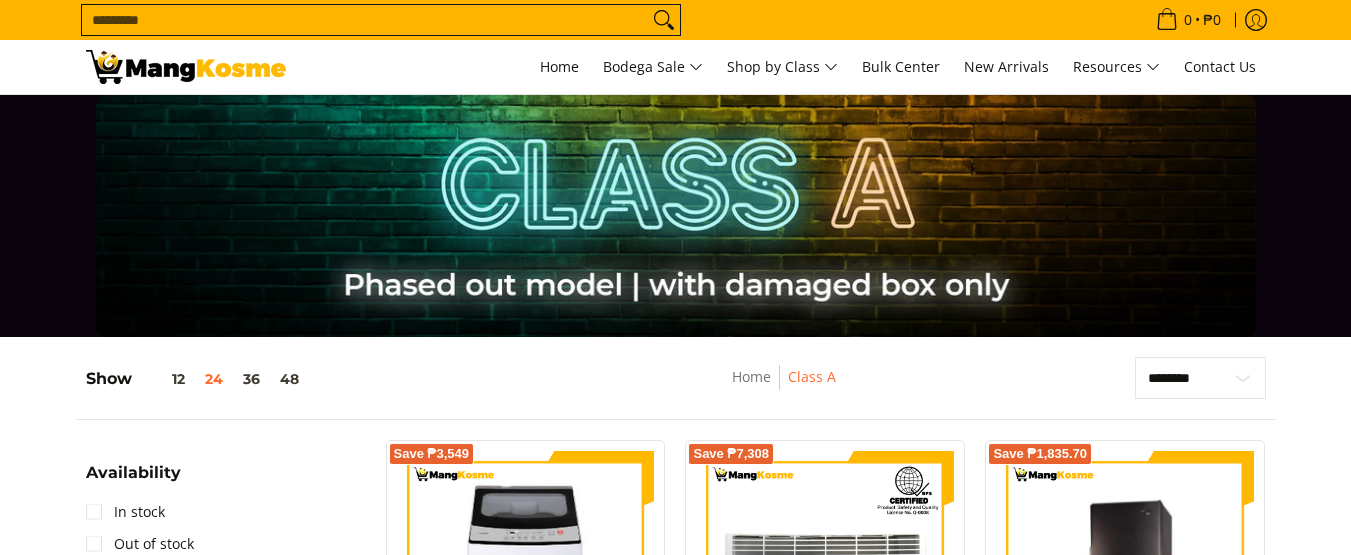scroll, scrollTop: 400, scrollLeft: 0, axis: vertical 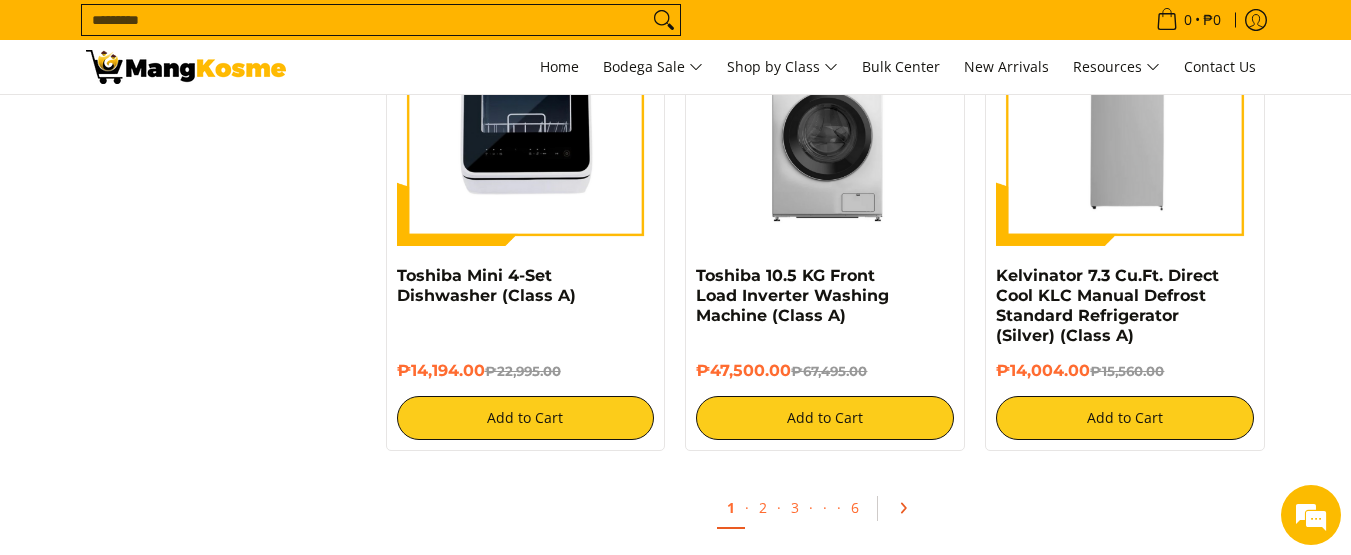 click 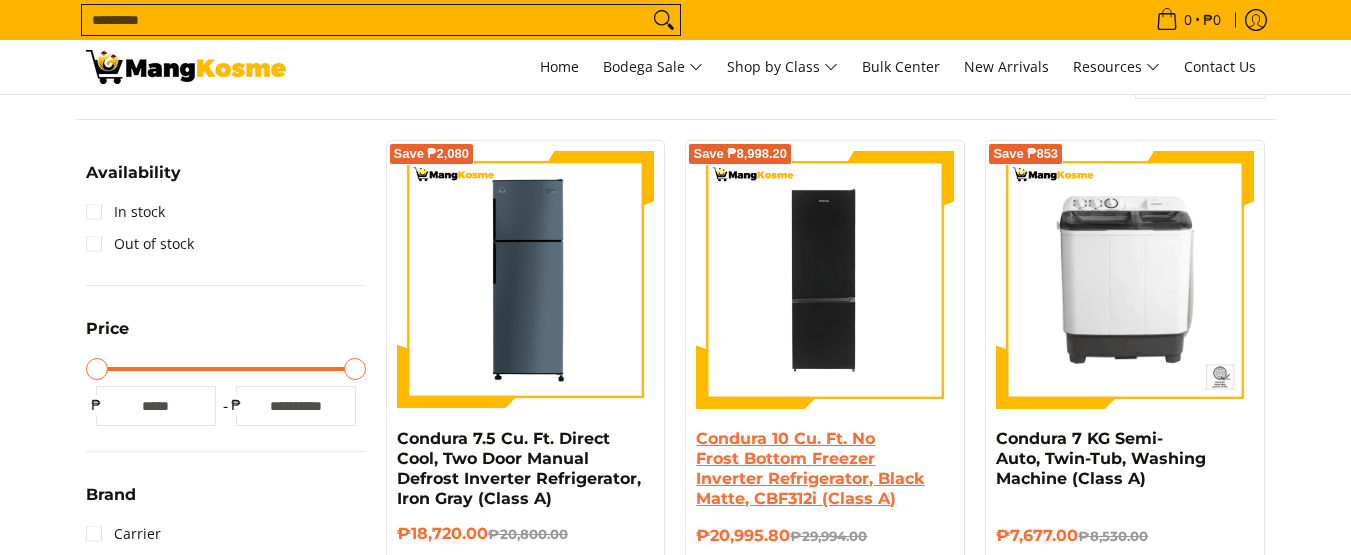 scroll, scrollTop: 300, scrollLeft: 0, axis: vertical 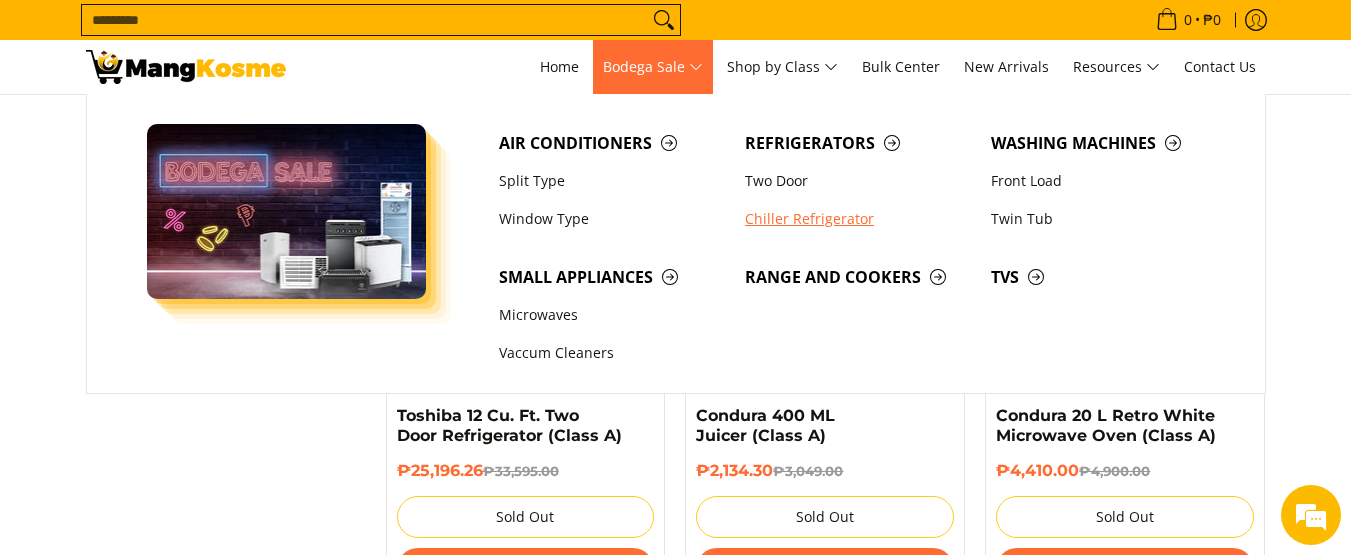 click on "Chiller Refrigerator" at bounding box center (858, 219) 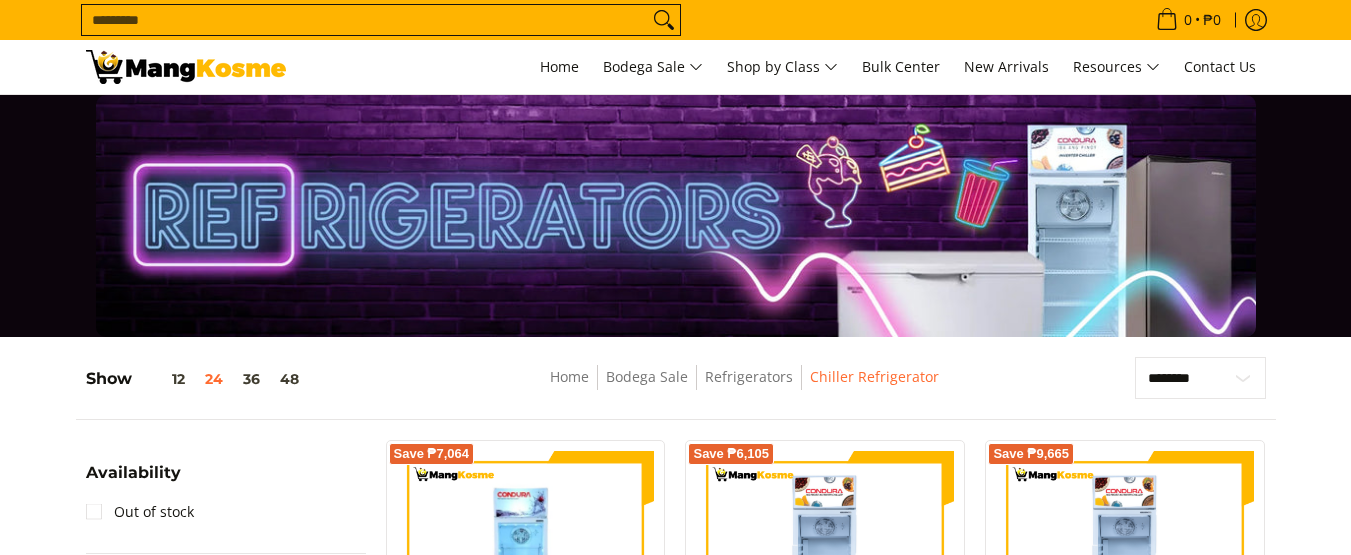 scroll, scrollTop: 400, scrollLeft: 0, axis: vertical 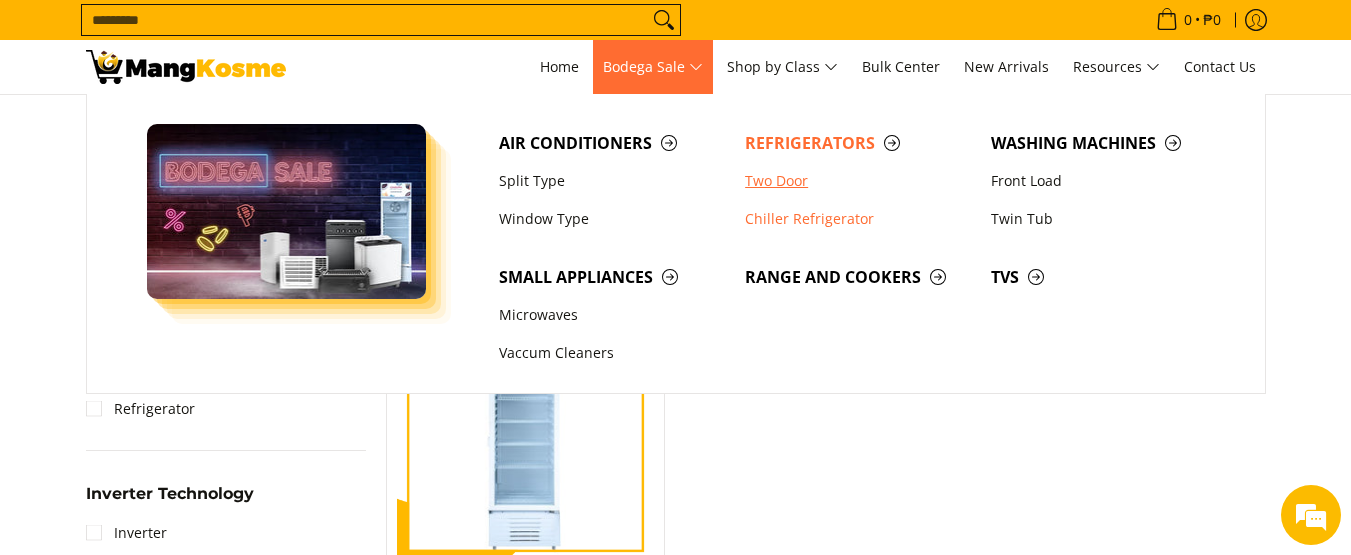 click on "Two Door" at bounding box center [858, 181] 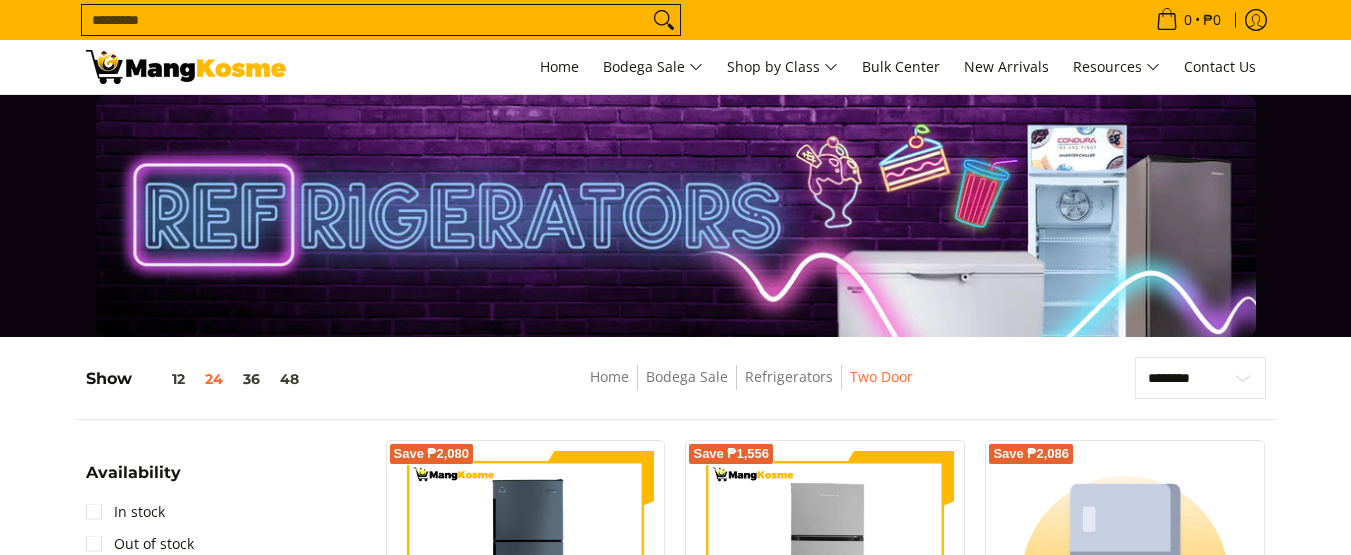 scroll, scrollTop: 300, scrollLeft: 0, axis: vertical 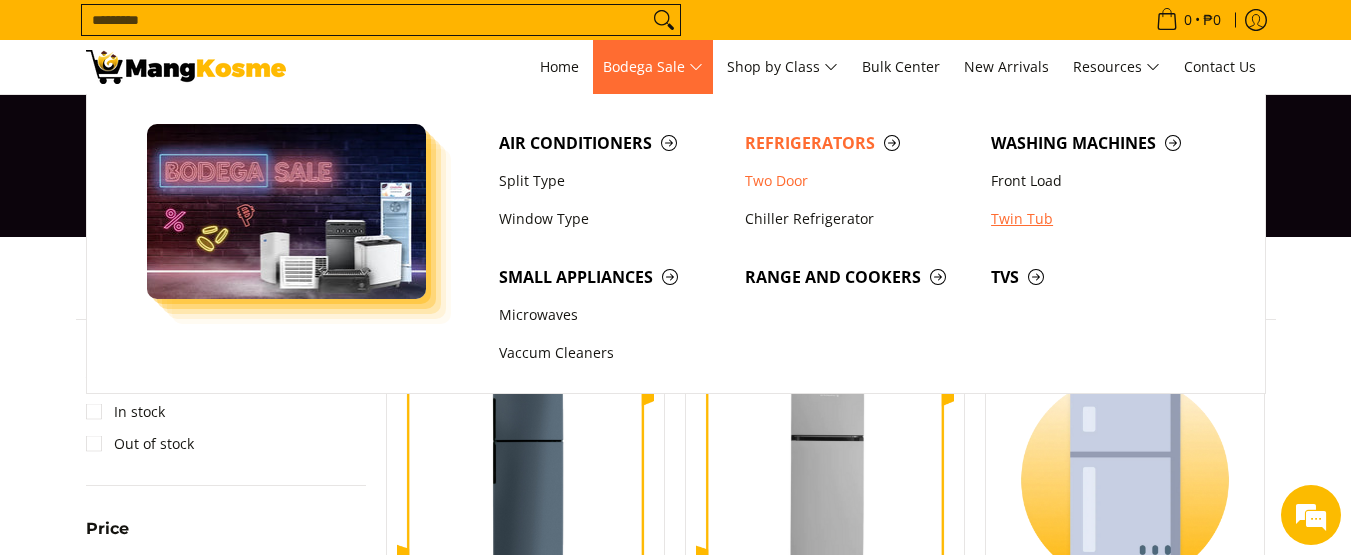 click on "Twin Tub" at bounding box center [1104, 219] 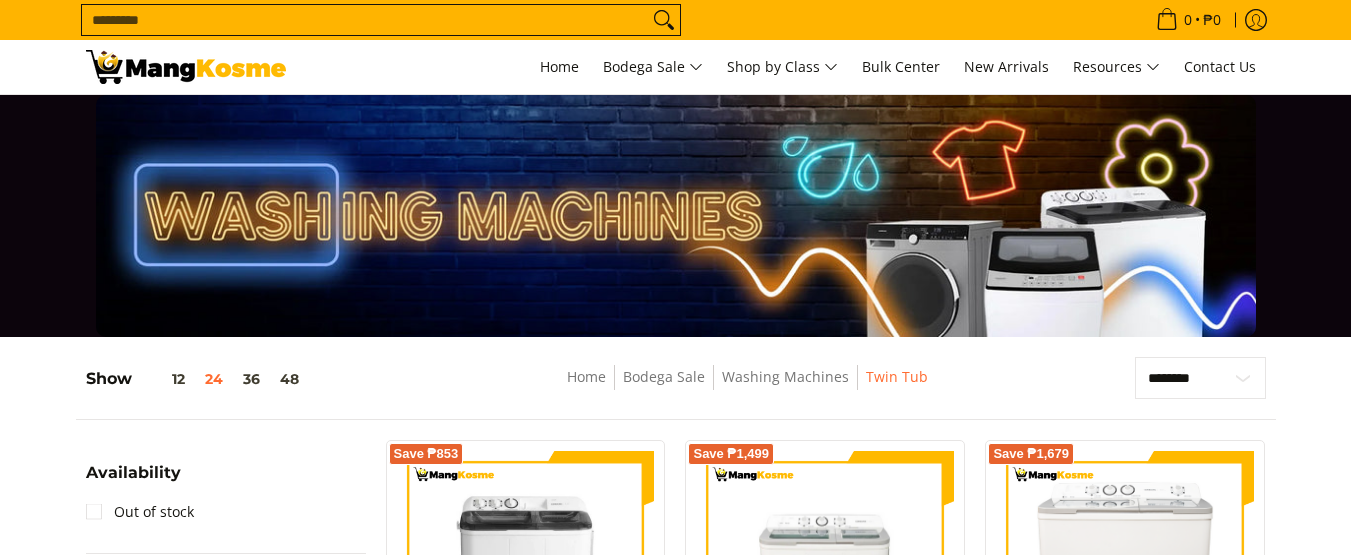 scroll, scrollTop: 0, scrollLeft: 0, axis: both 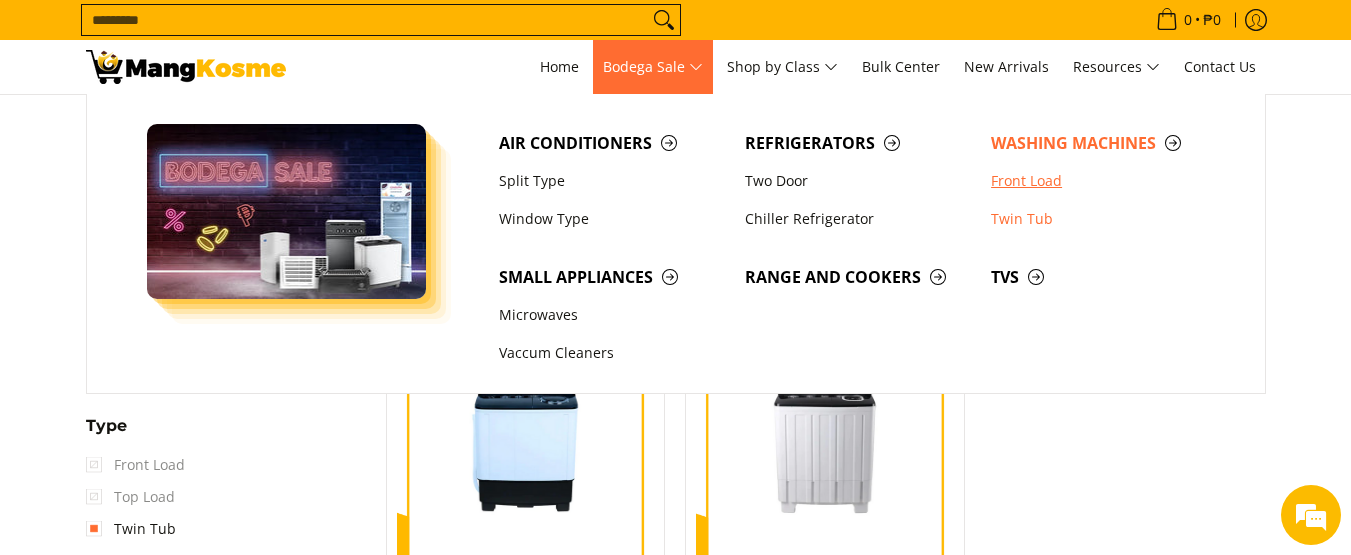 click on "Front Load" at bounding box center (1104, 181) 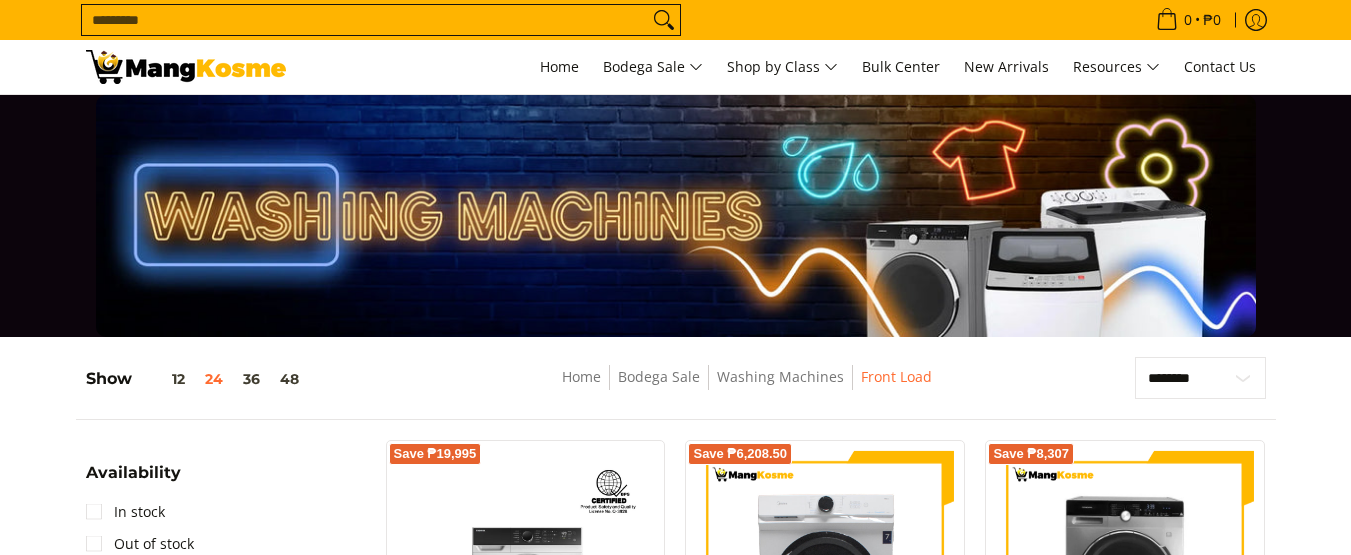scroll, scrollTop: 200, scrollLeft: 0, axis: vertical 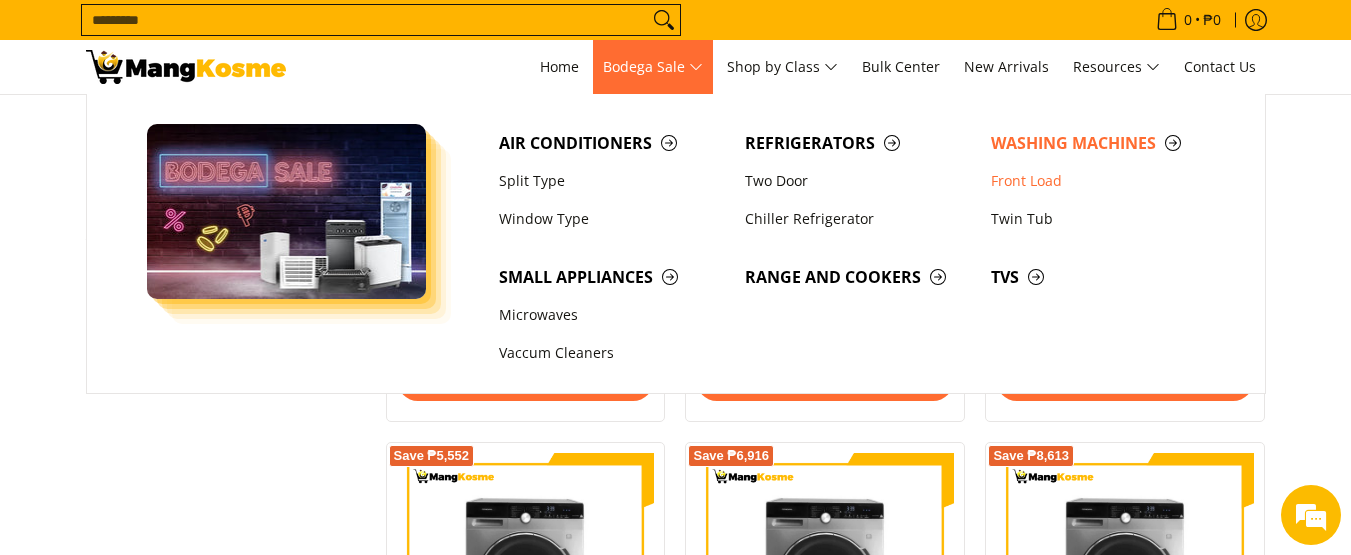 click on "Bodega Sale" at bounding box center [653, 67] 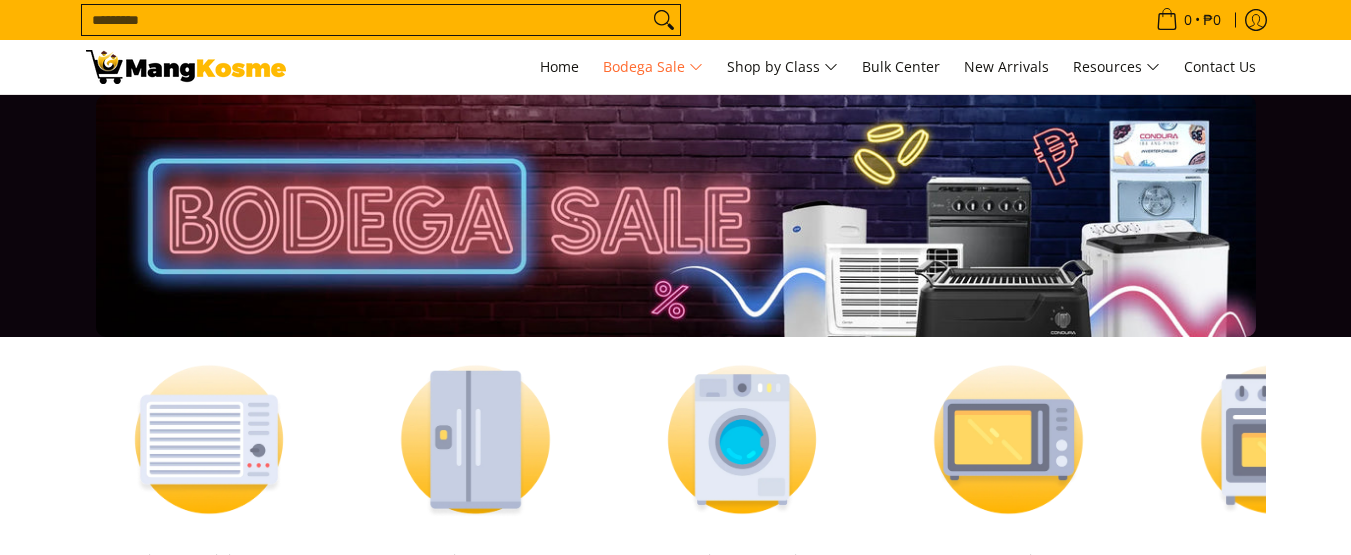 scroll, scrollTop: 500, scrollLeft: 0, axis: vertical 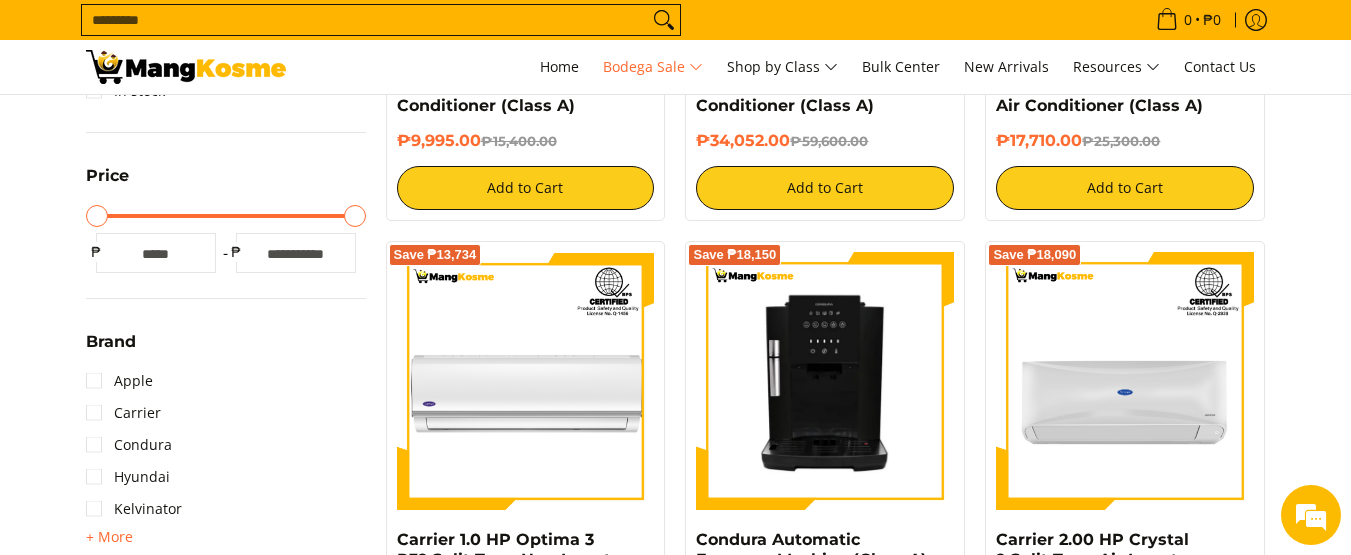 type on "*****" 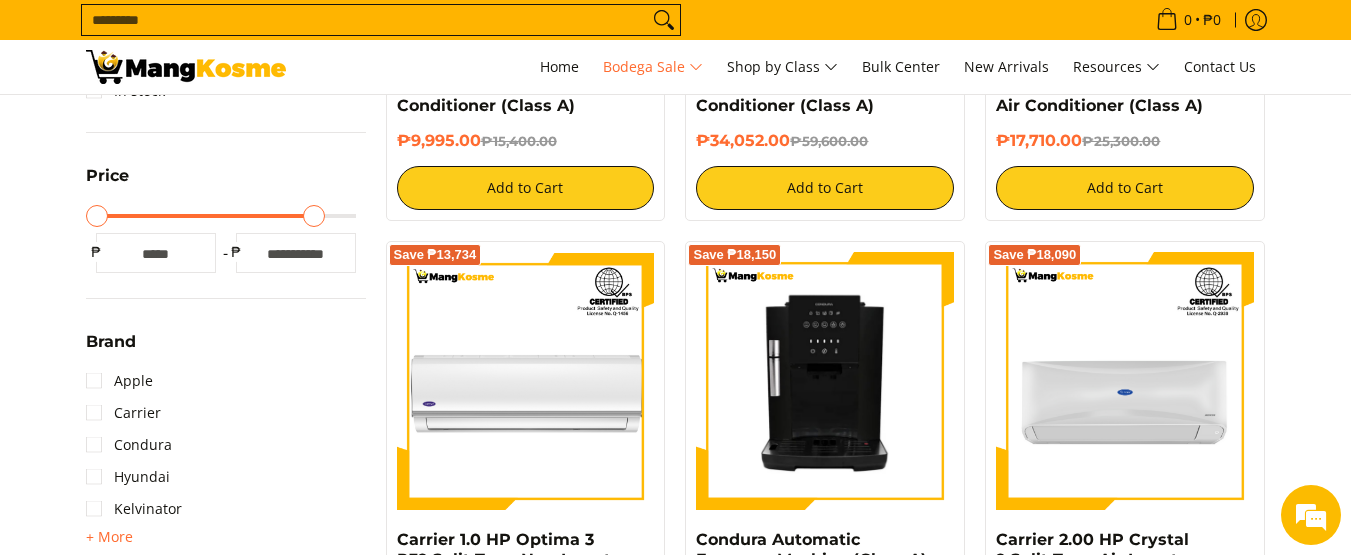 type on "*****" 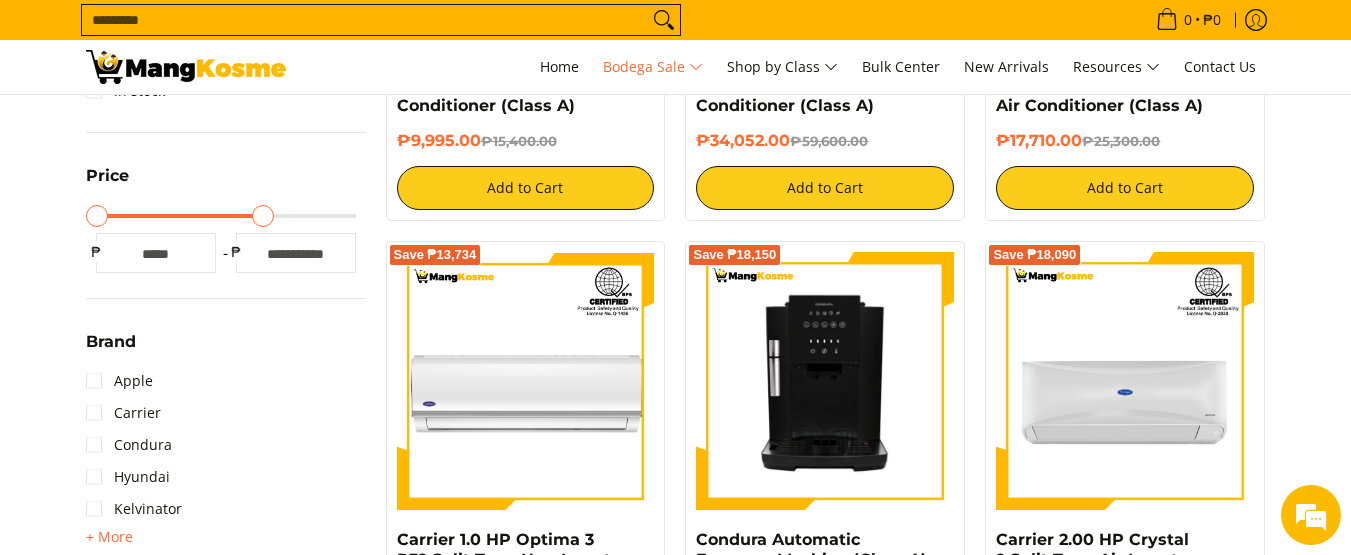type on "*****" 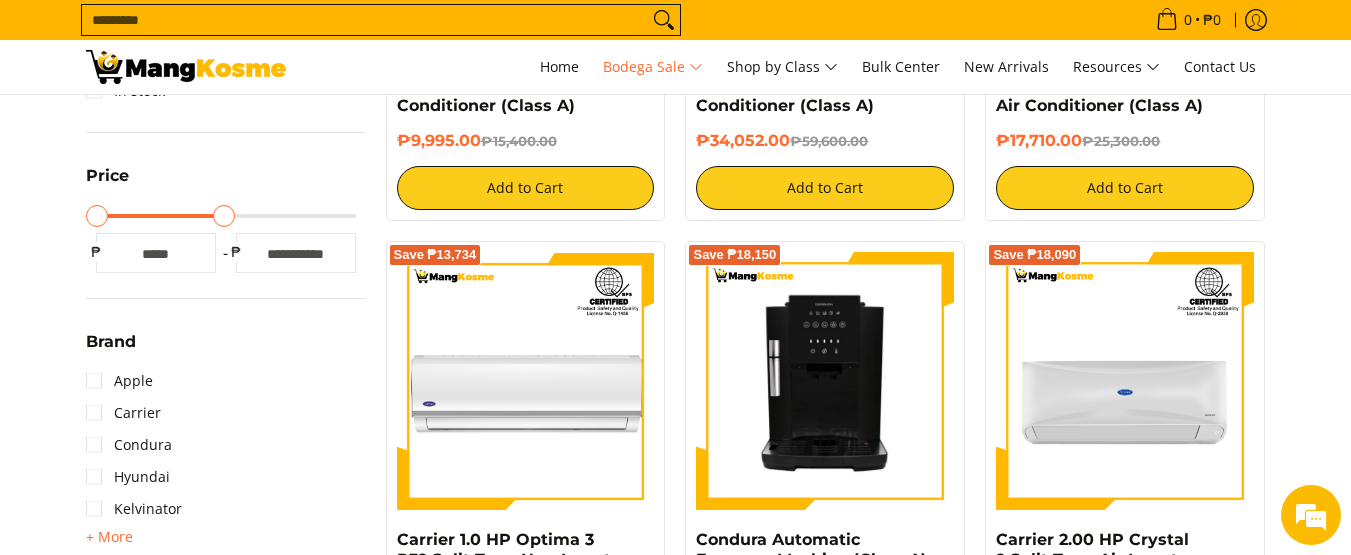 type on "*****" 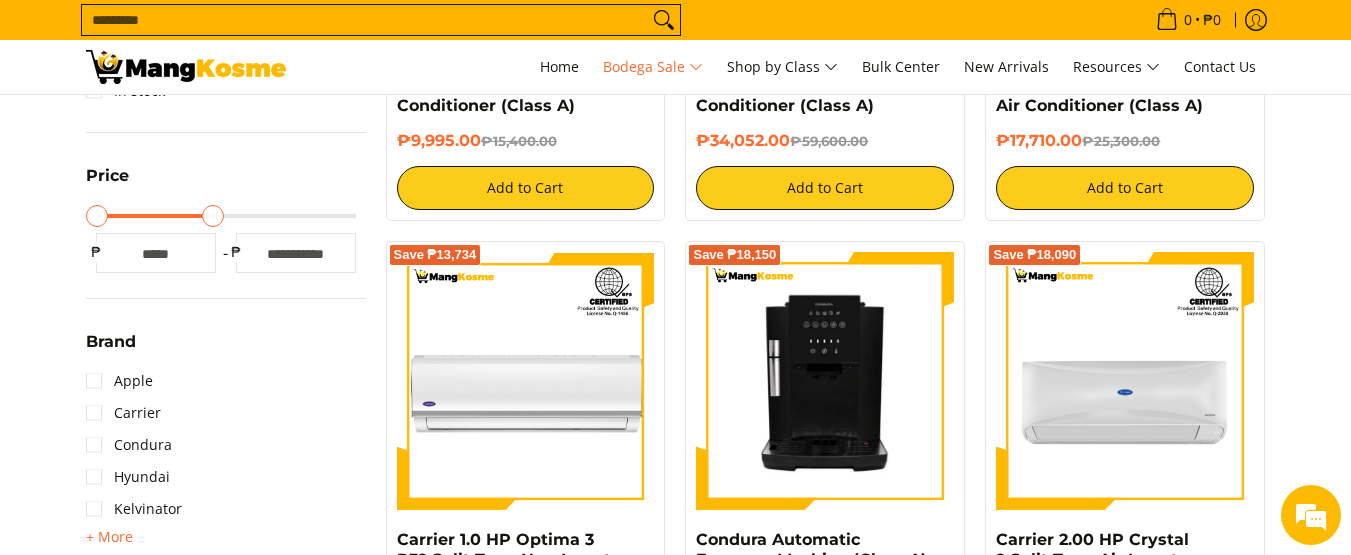 type on "*****" 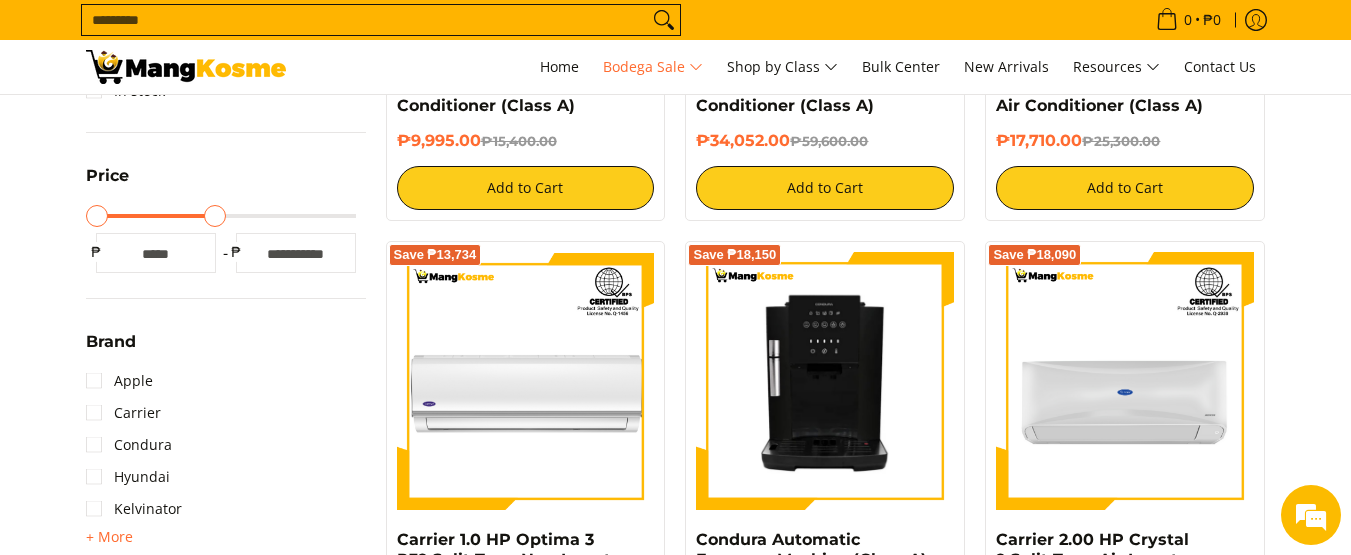 type on "*****" 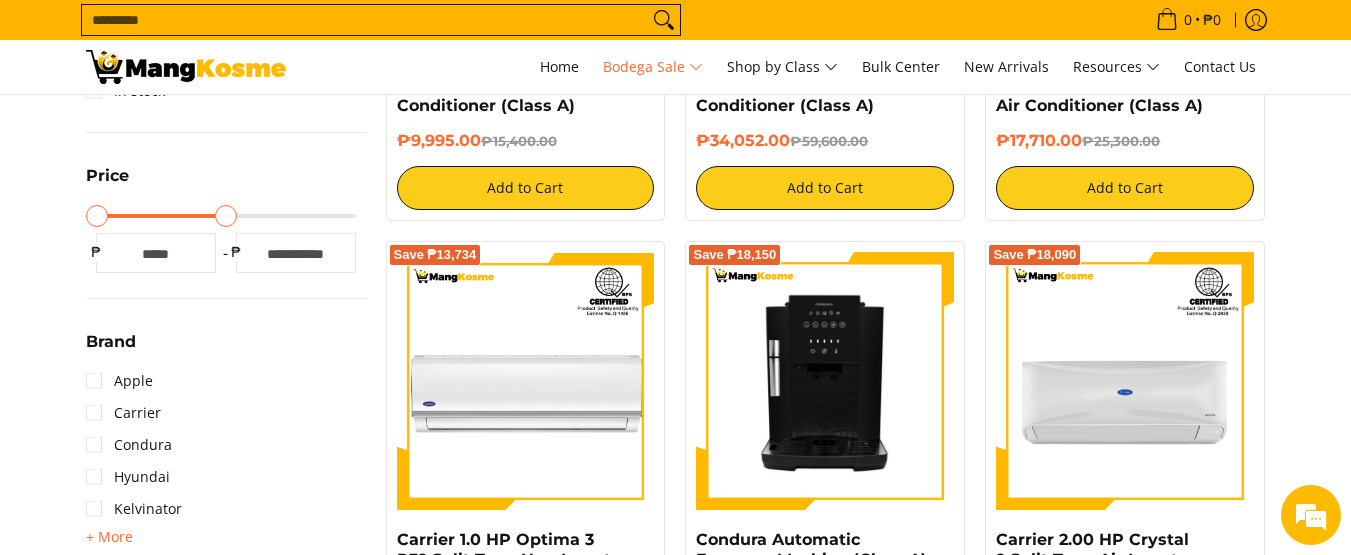 type on "*****" 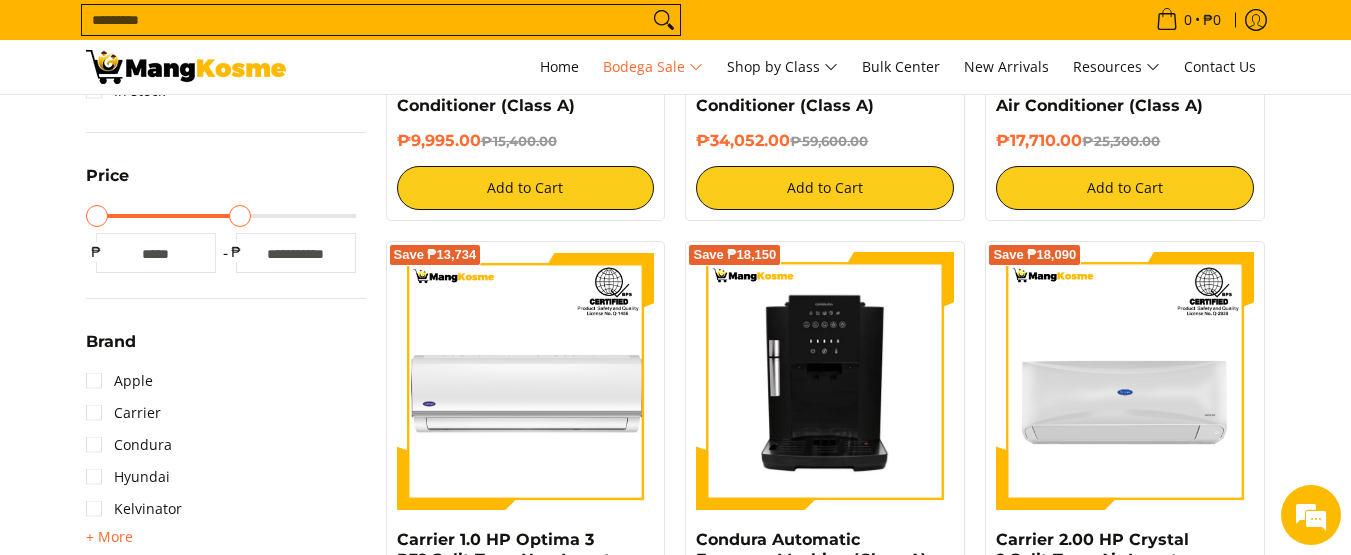 type on "*****" 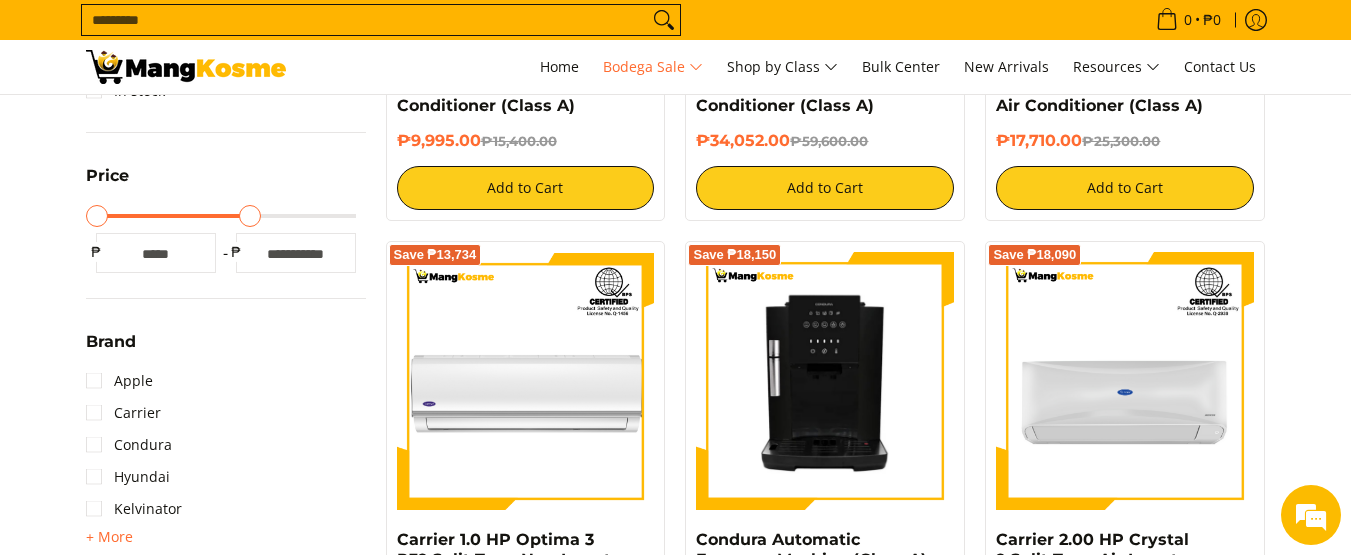 type on "*****" 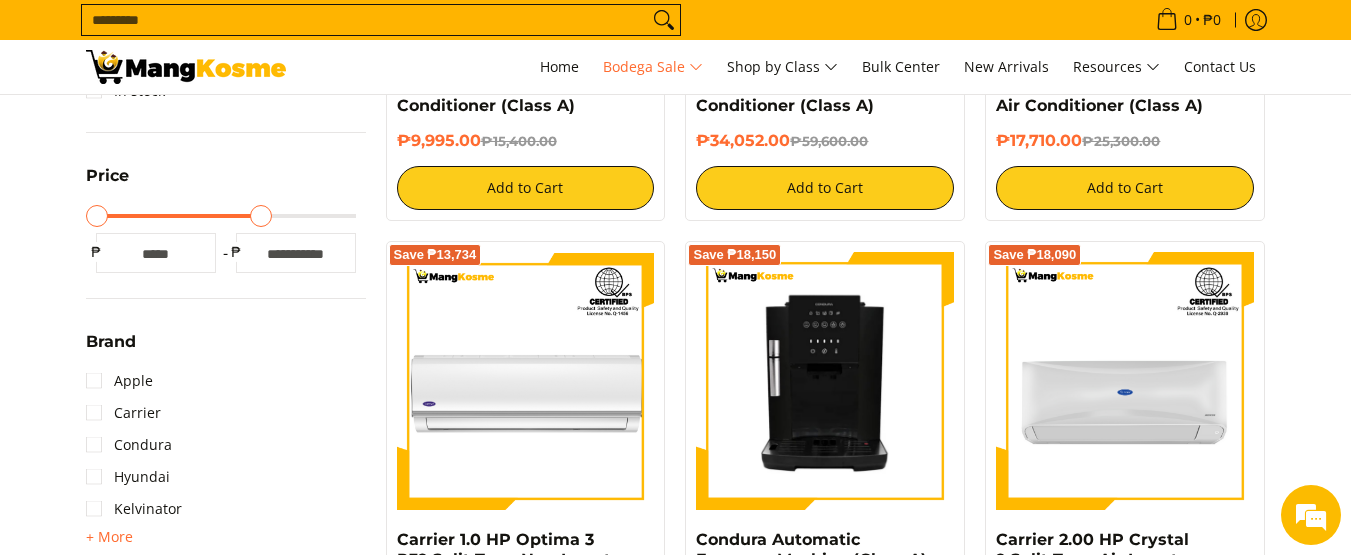 type on "*****" 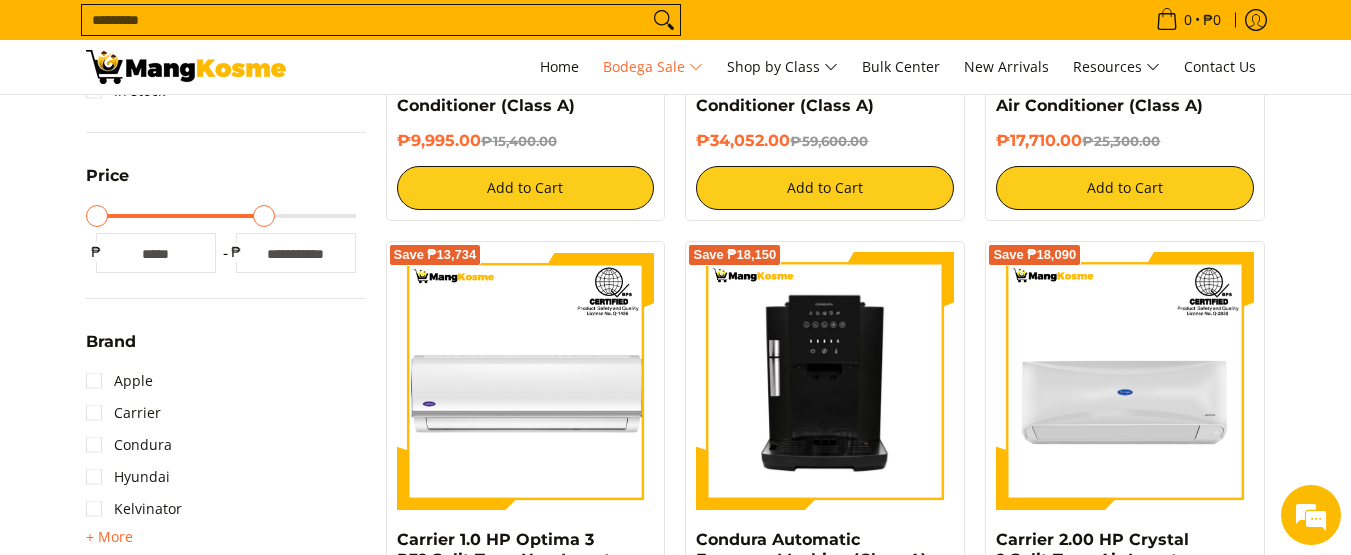 scroll, scrollTop: 0, scrollLeft: 0, axis: both 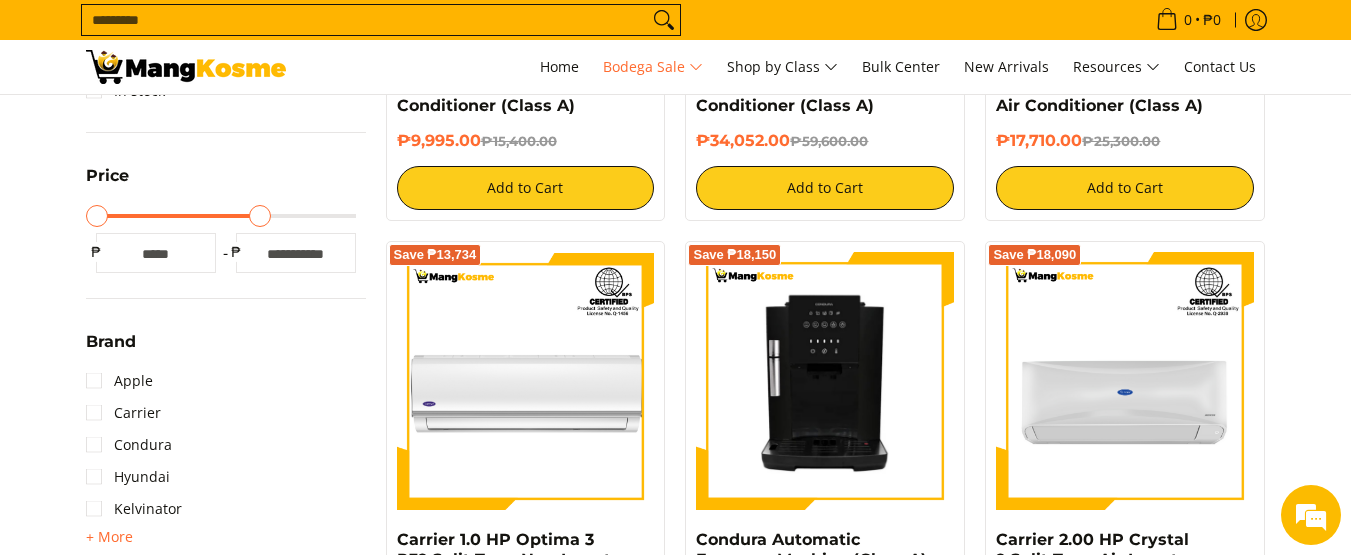 type on "*****" 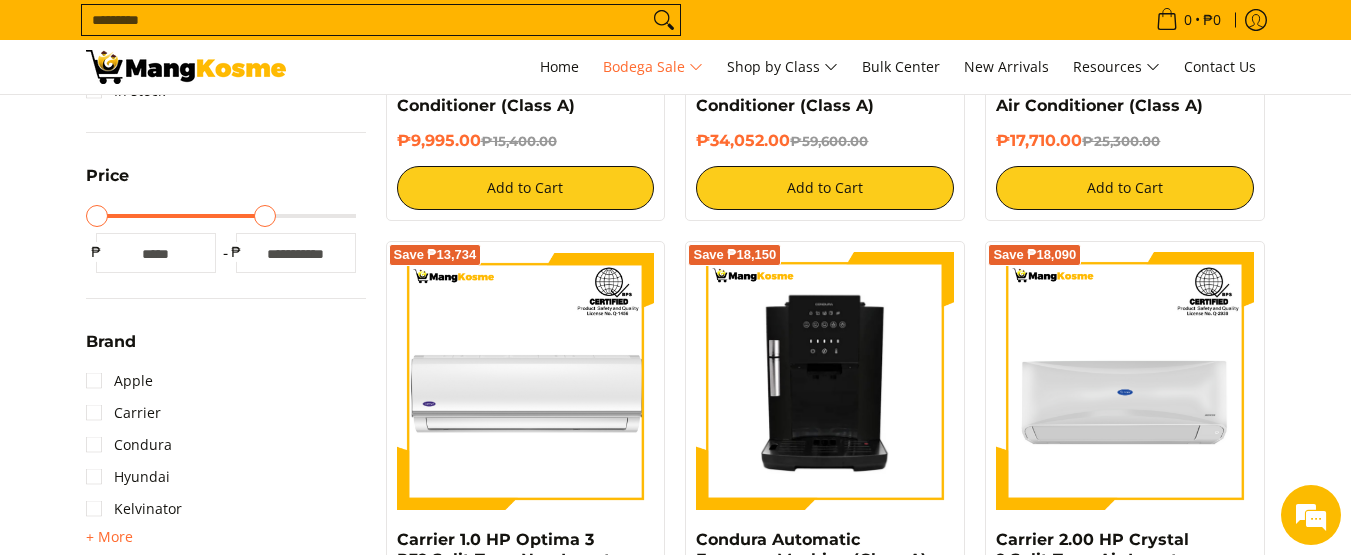 drag, startPoint x: 355, startPoint y: 218, endPoint x: 275, endPoint y: 229, distance: 80.75271 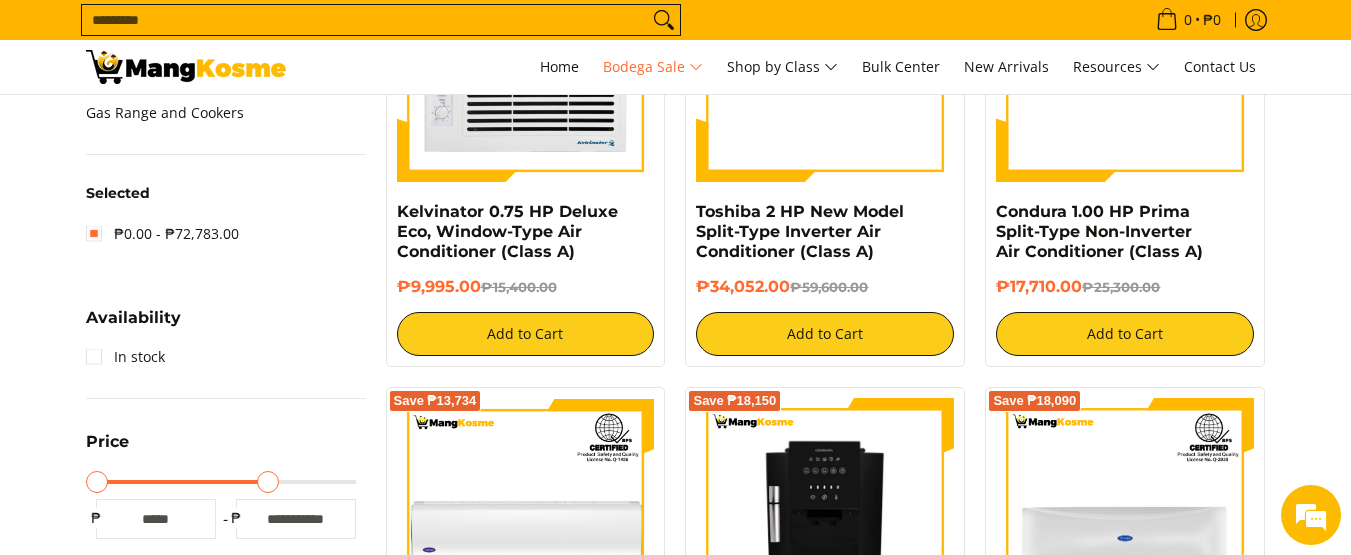 scroll, scrollTop: 889, scrollLeft: 0, axis: vertical 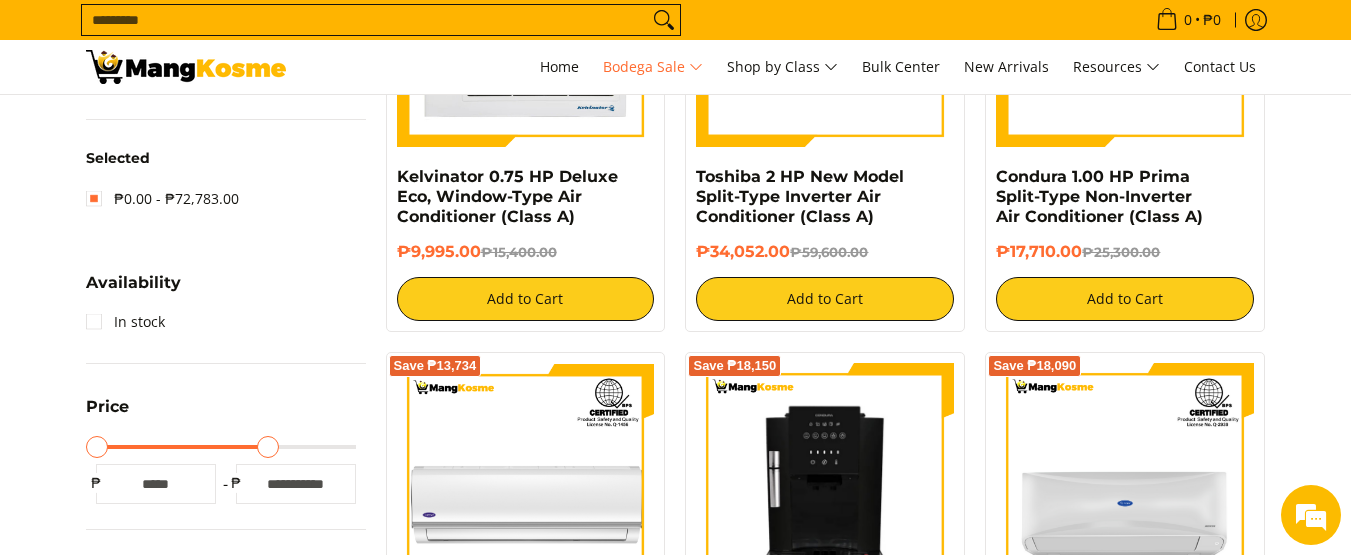 type on "*****" 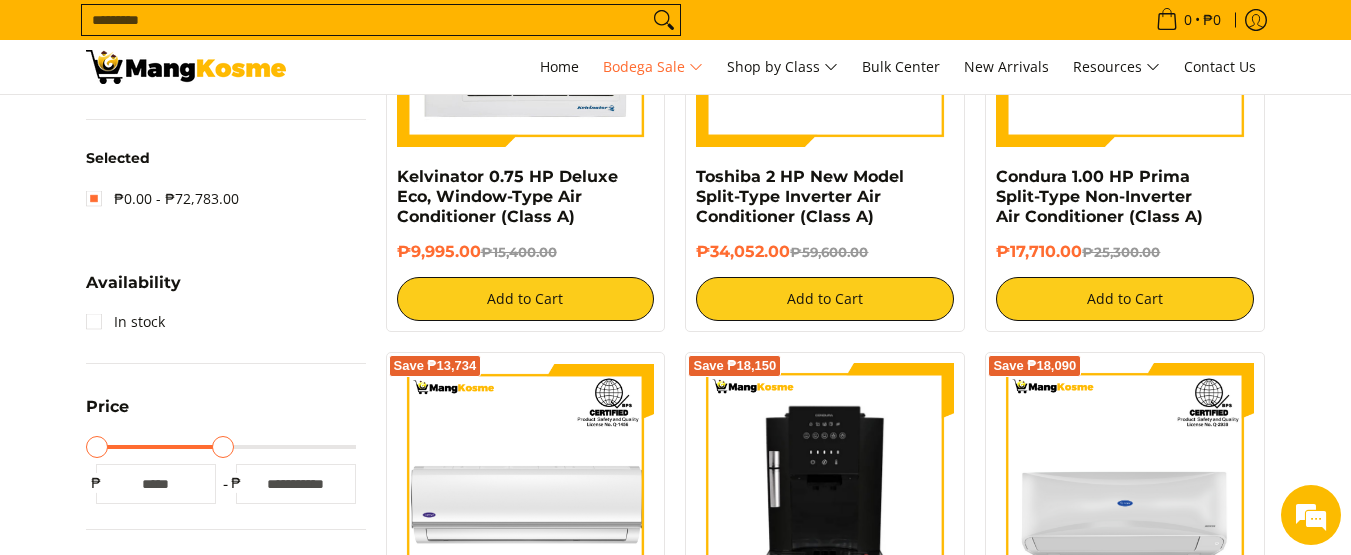type on "*****" 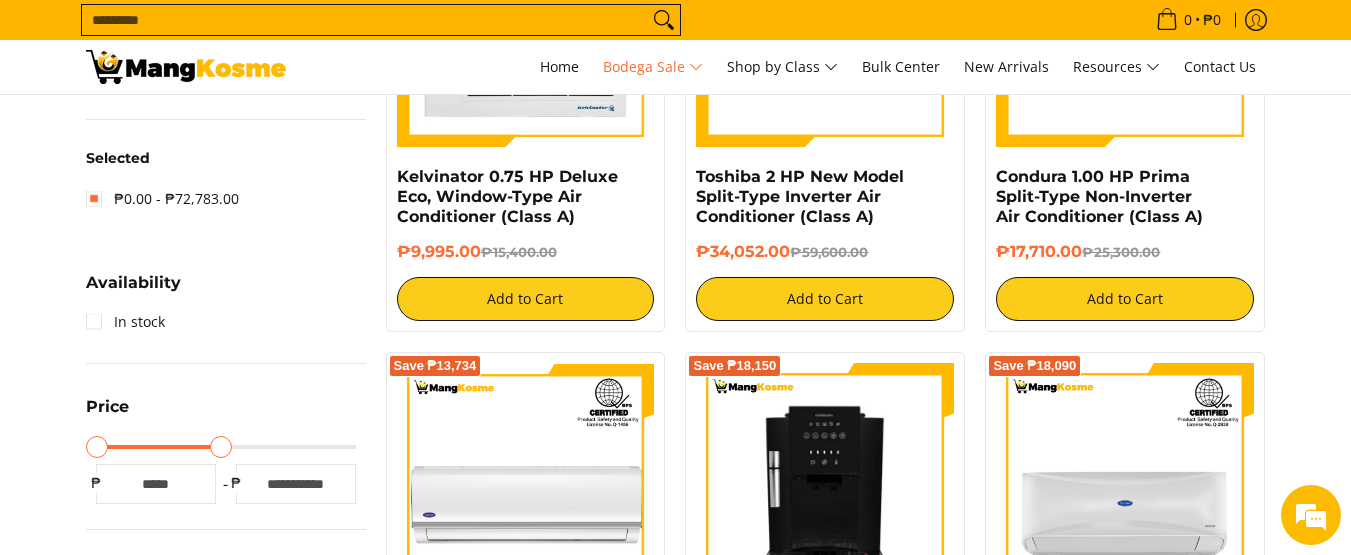 type on "*****" 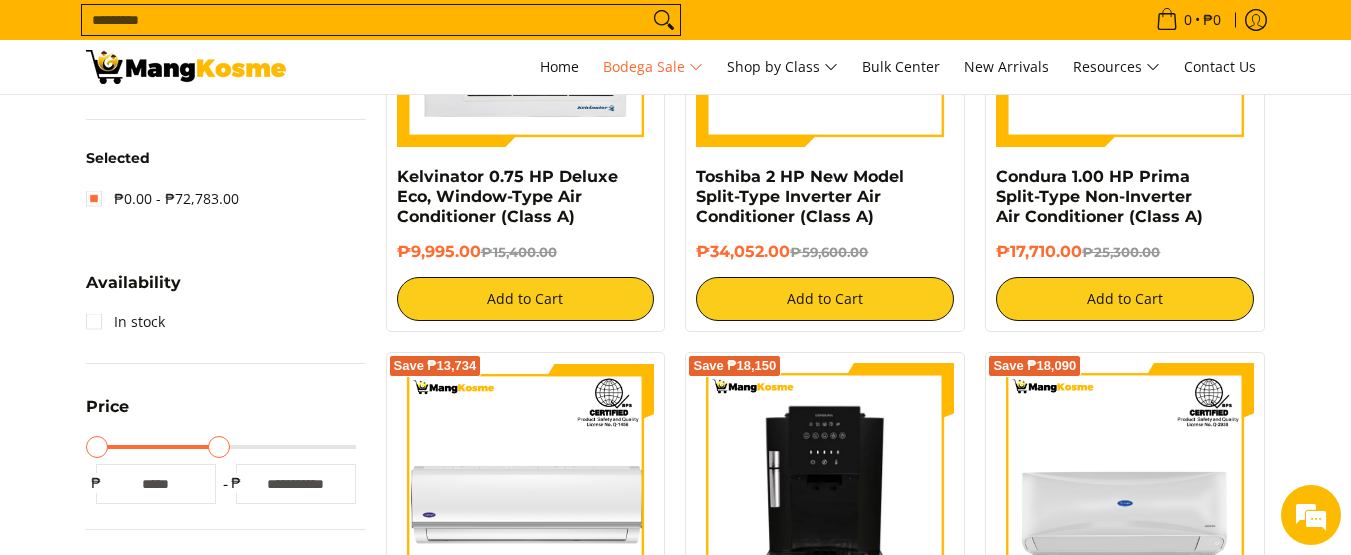 type on "*****" 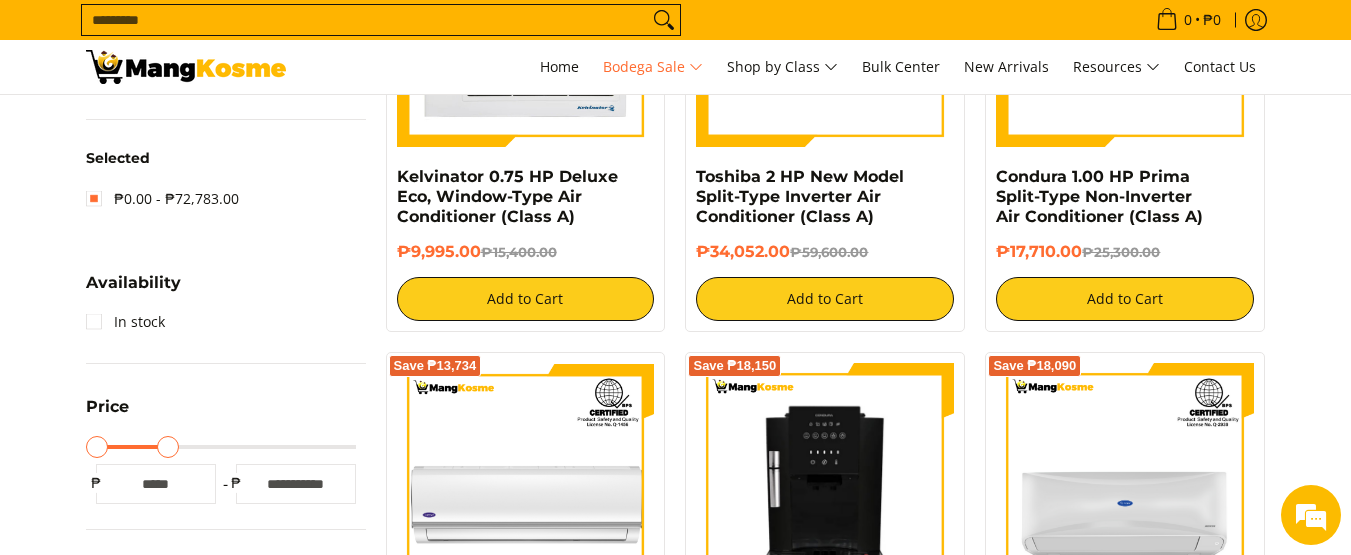 type on "*****" 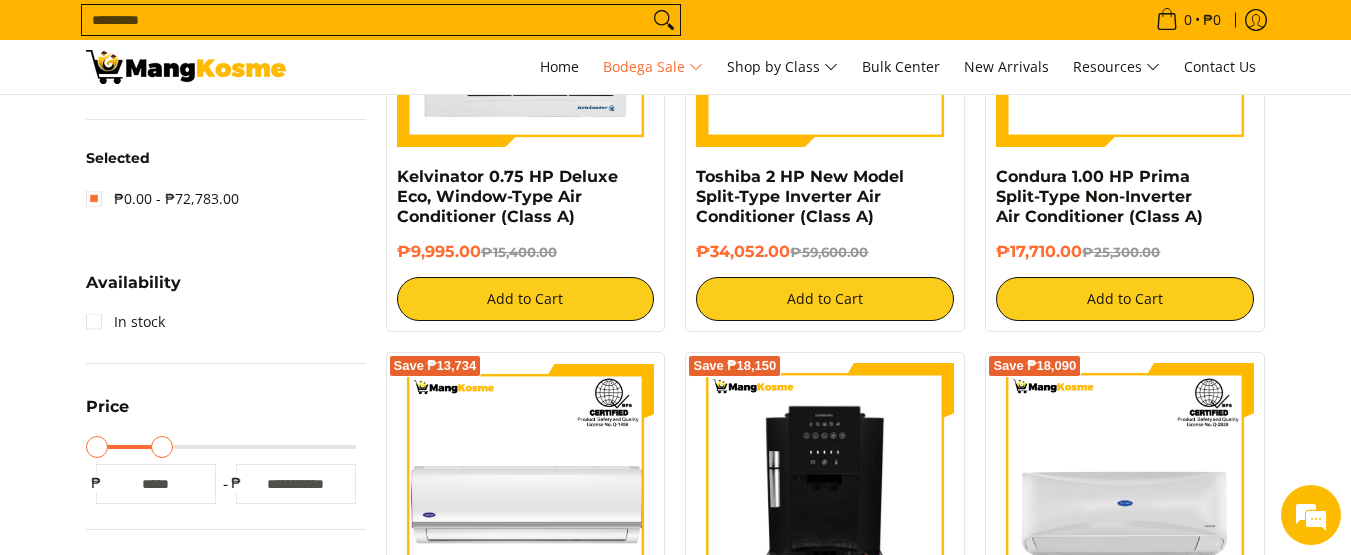 type on "*****" 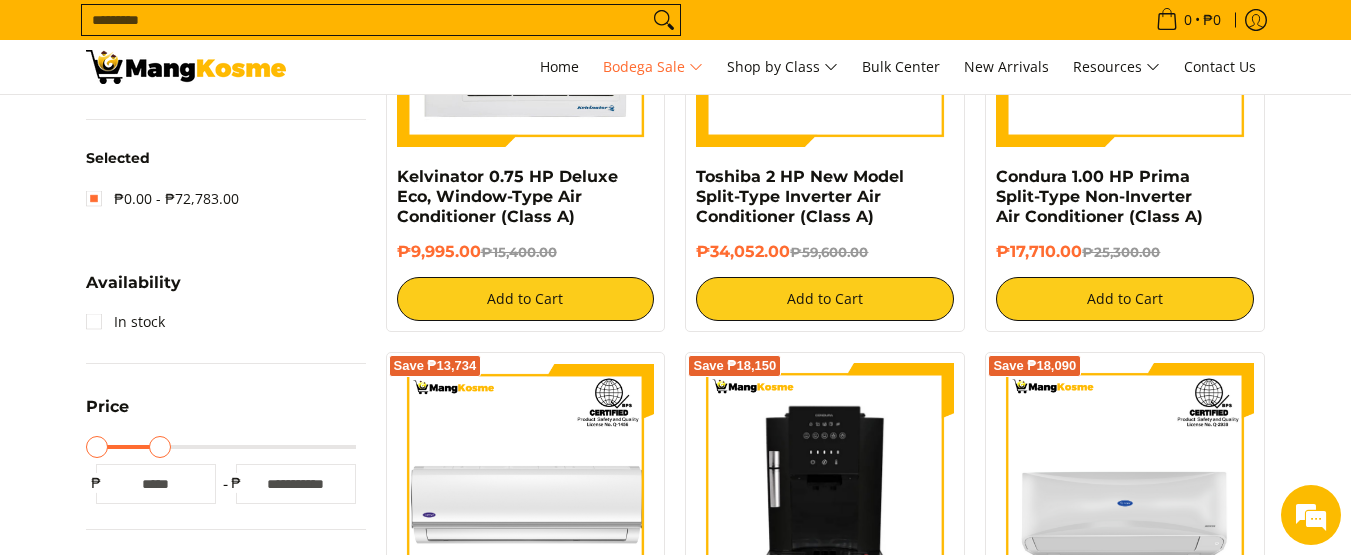 type on "*****" 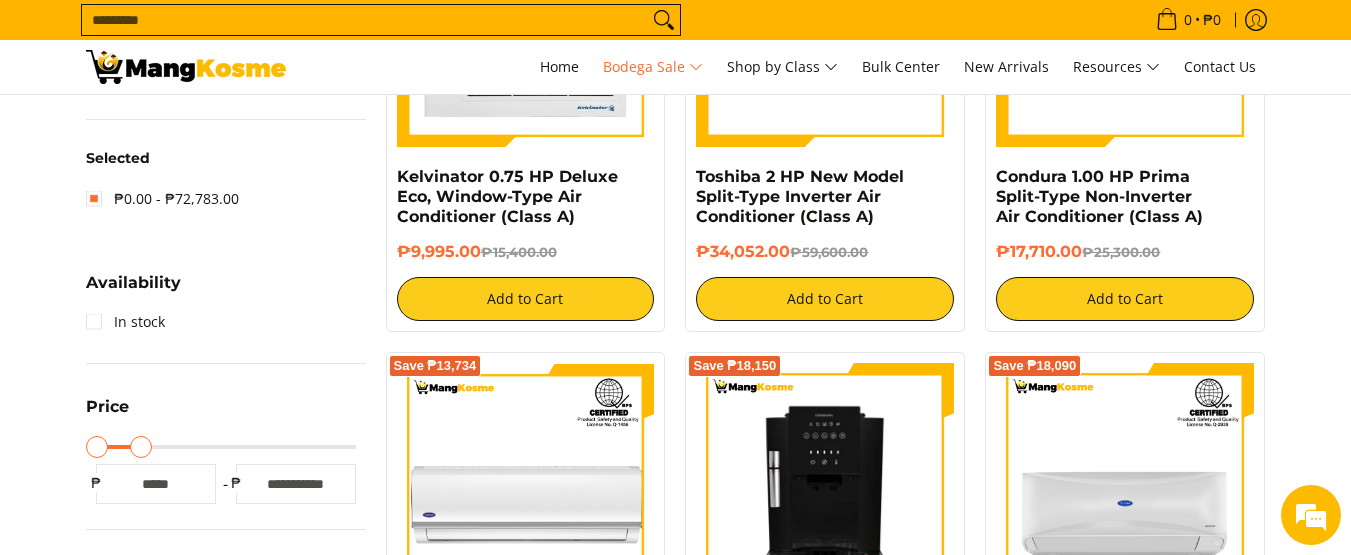 type on "*****" 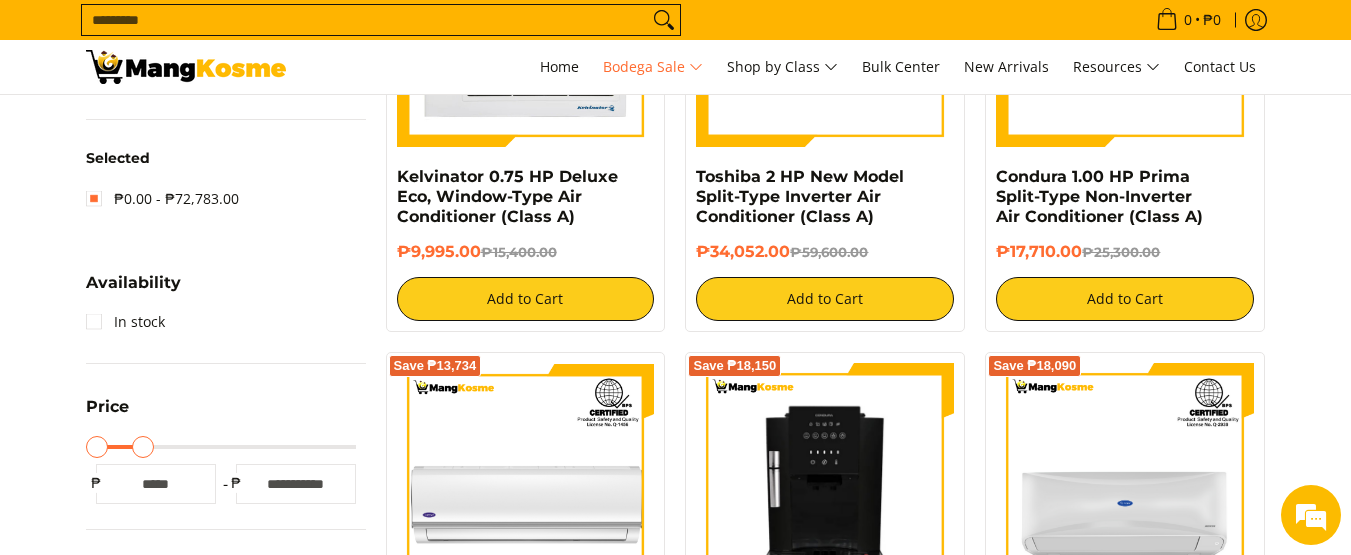 type on "*****" 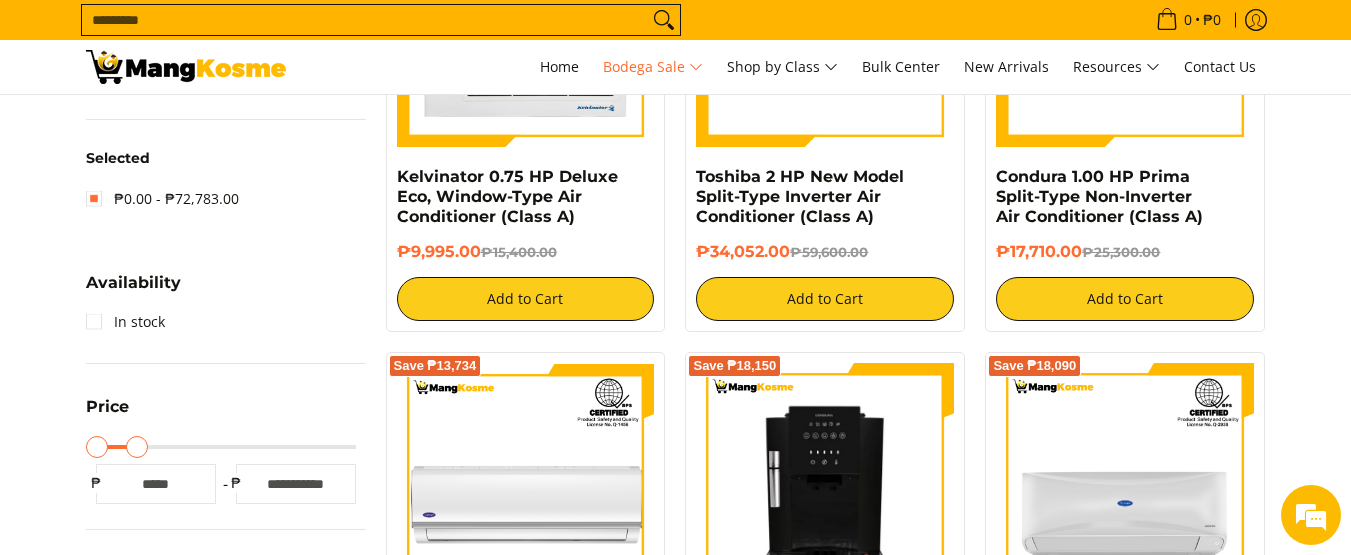 type on "*****" 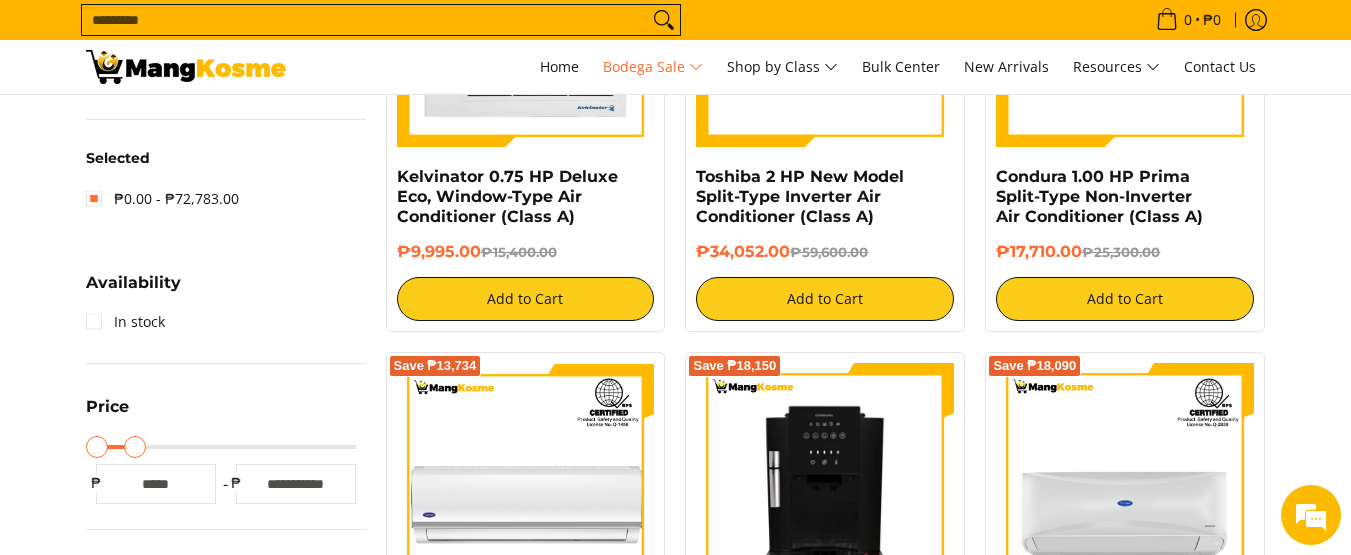 type on "*****" 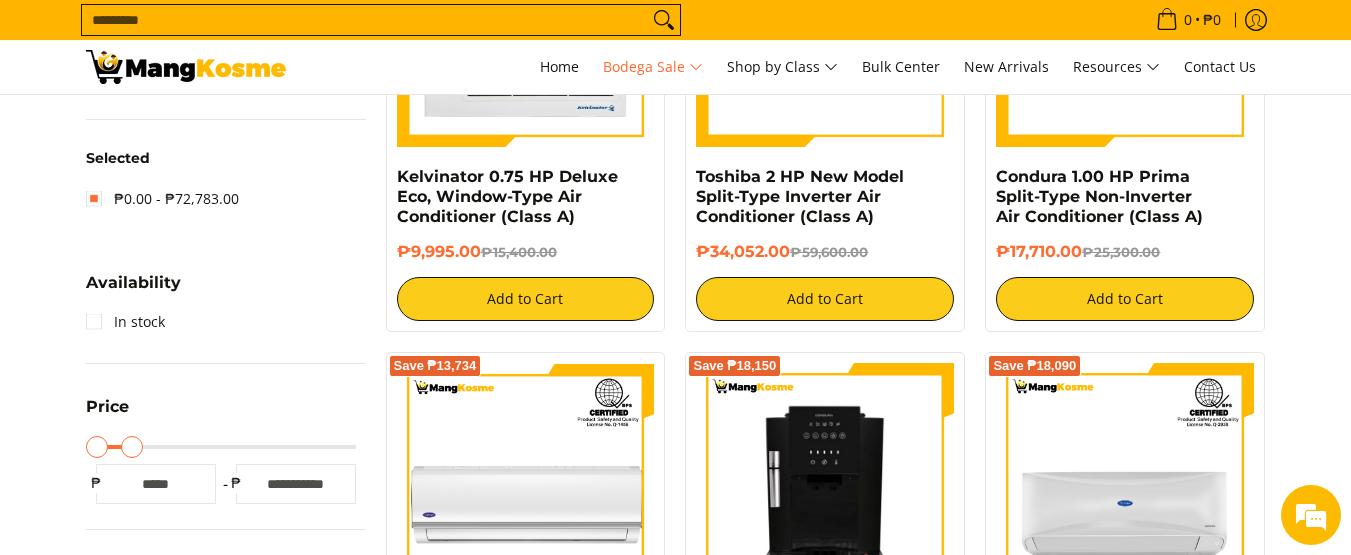 type on "*****" 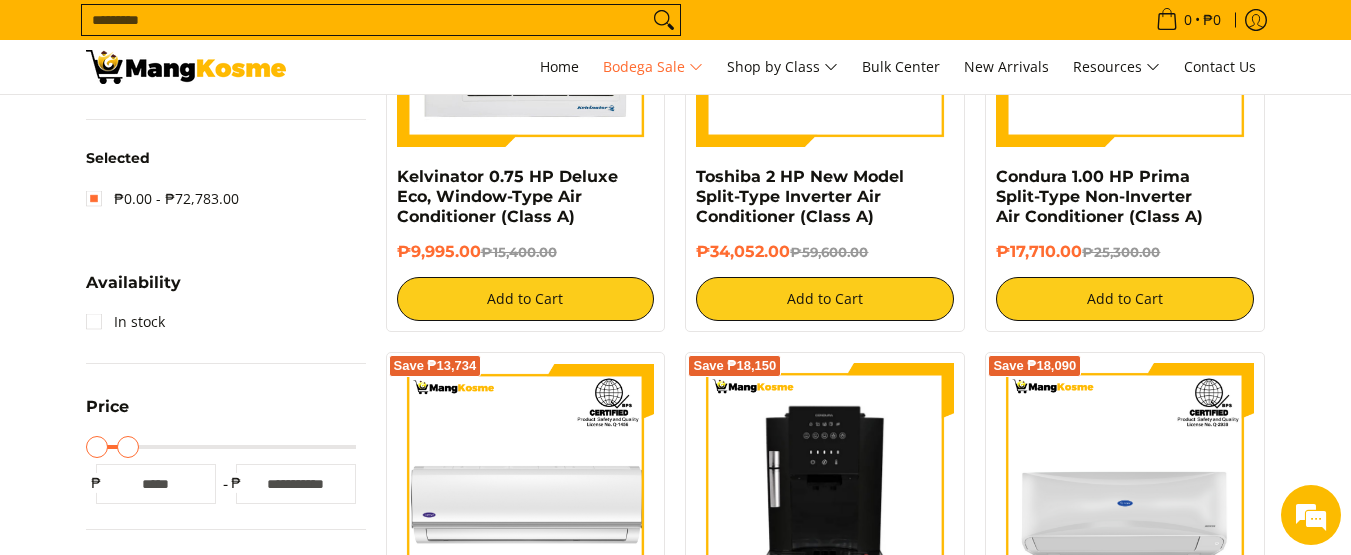 type on "*****" 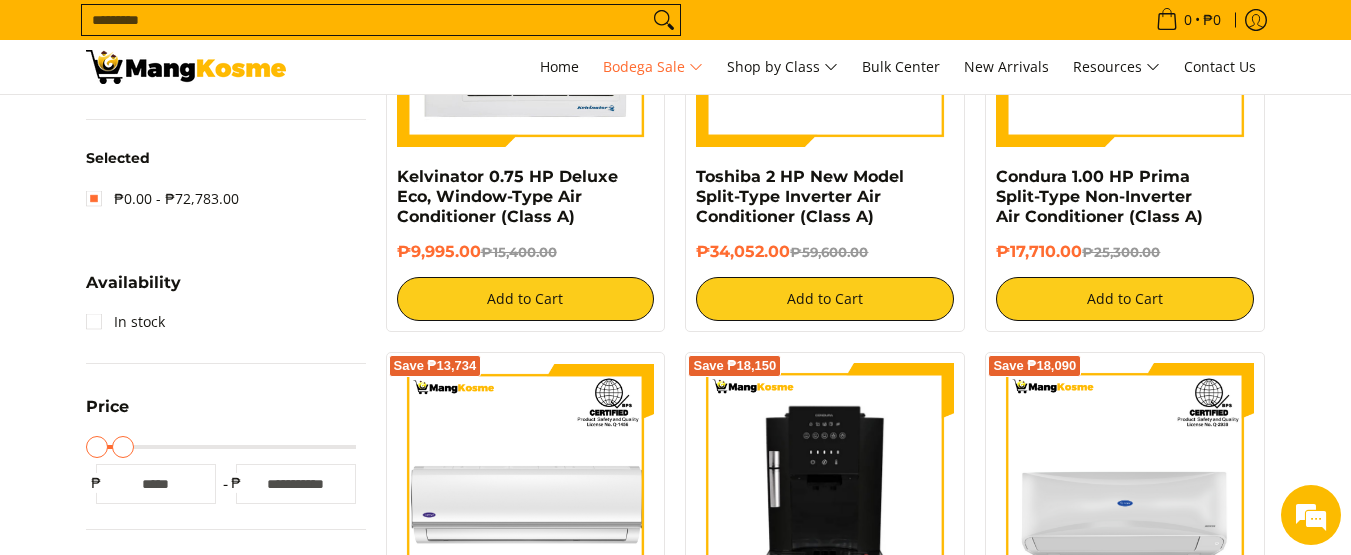 drag, startPoint x: 269, startPoint y: 447, endPoint x: 124, endPoint y: 463, distance: 145.88008 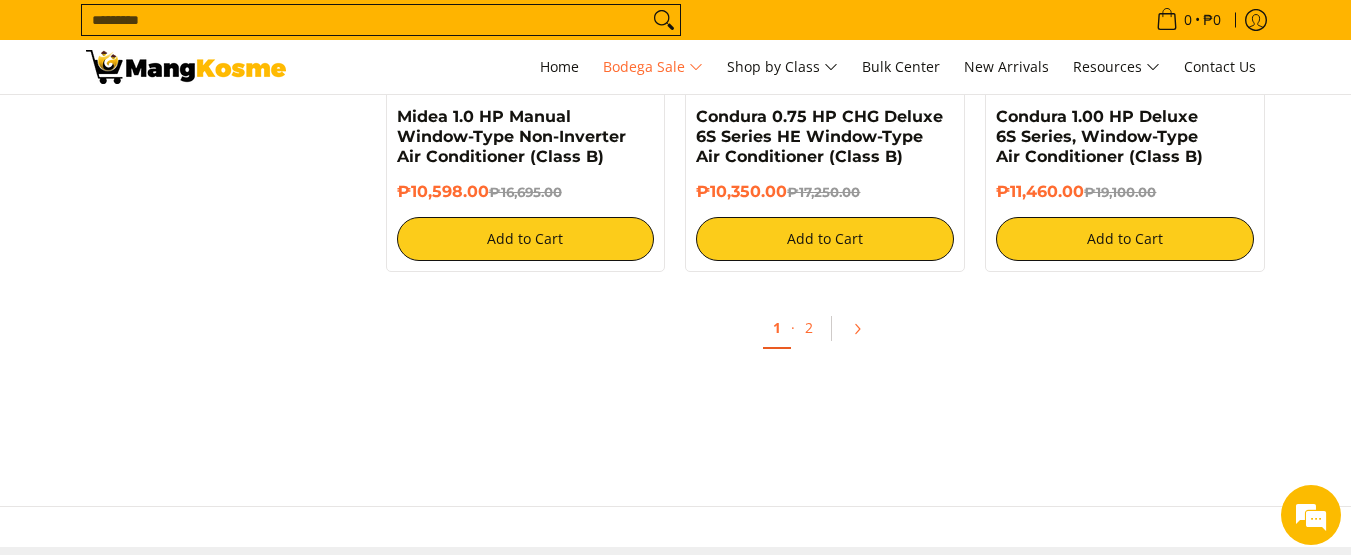scroll, scrollTop: 4289, scrollLeft: 0, axis: vertical 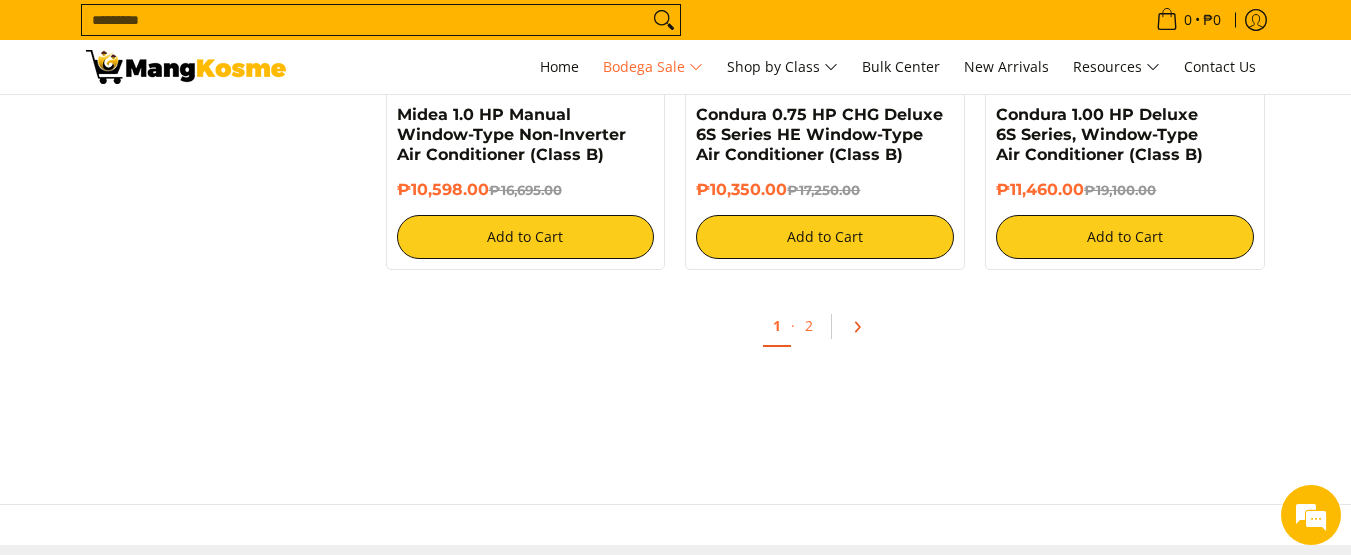 click 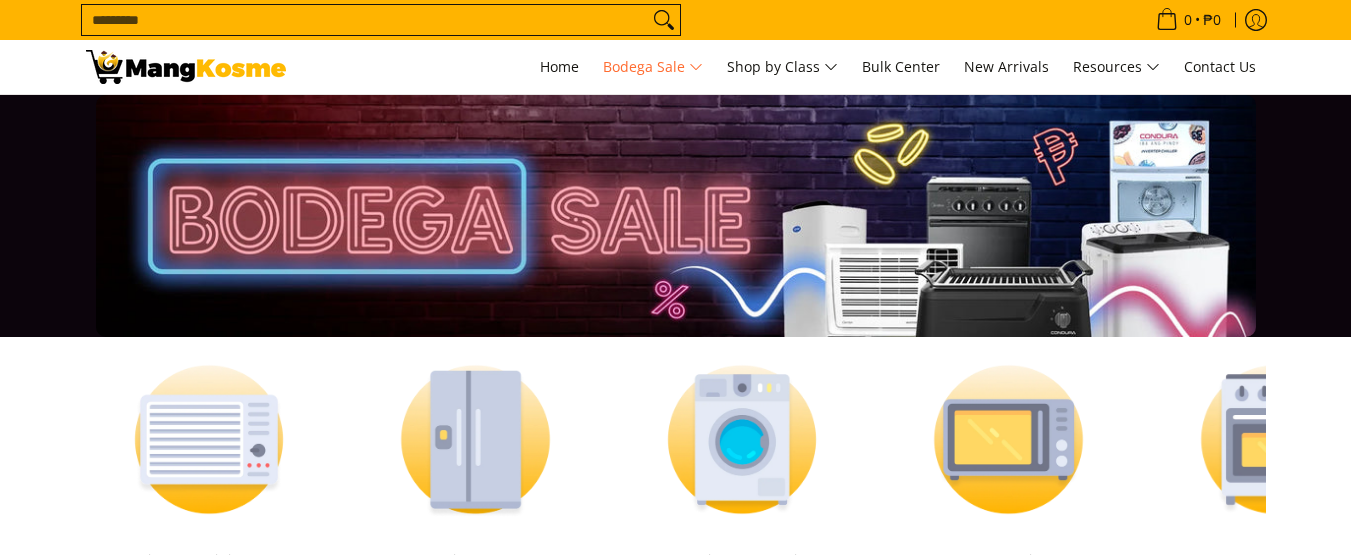 scroll, scrollTop: 200, scrollLeft: 0, axis: vertical 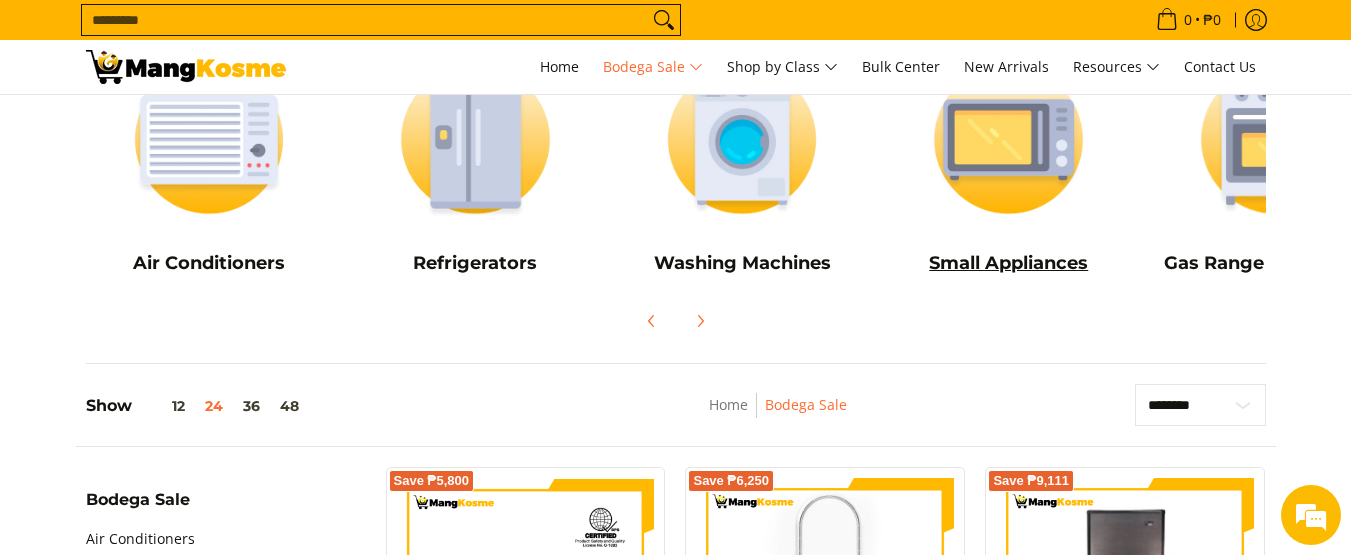 click on "Small Appliances" at bounding box center [1008, 263] 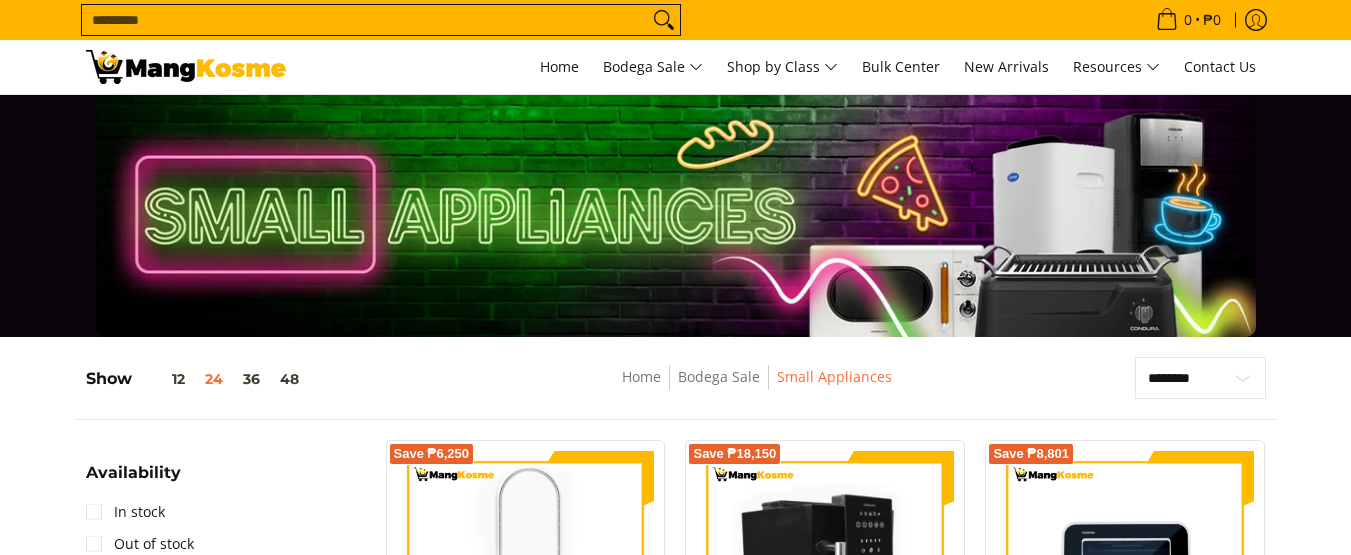 scroll, scrollTop: 200, scrollLeft: 0, axis: vertical 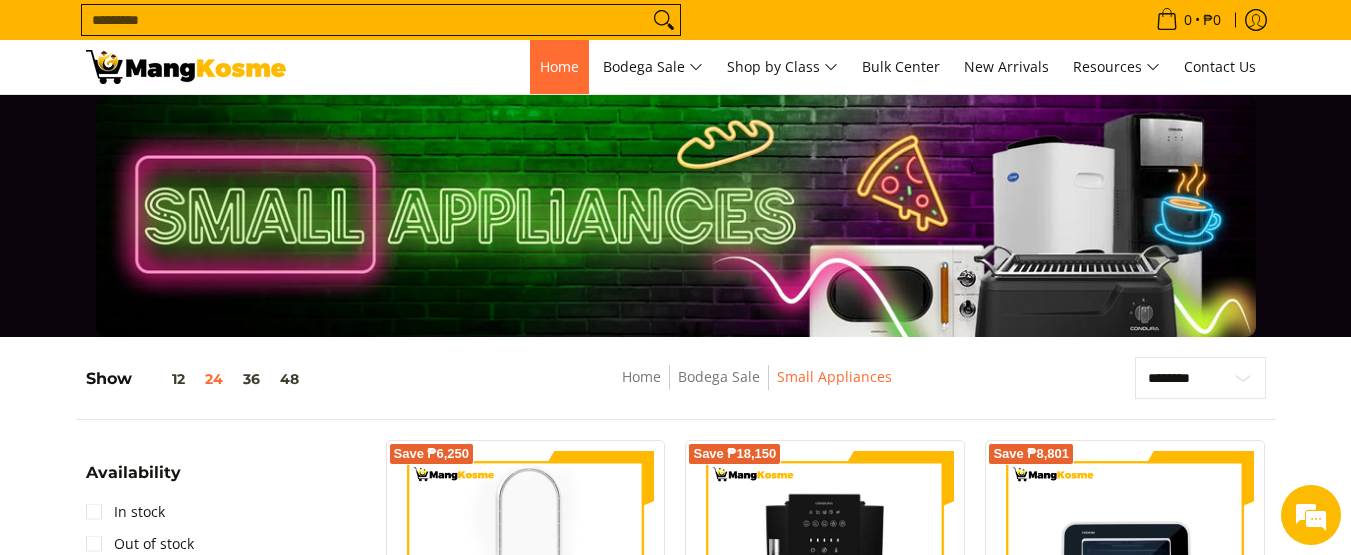 click on "Home" at bounding box center (559, 66) 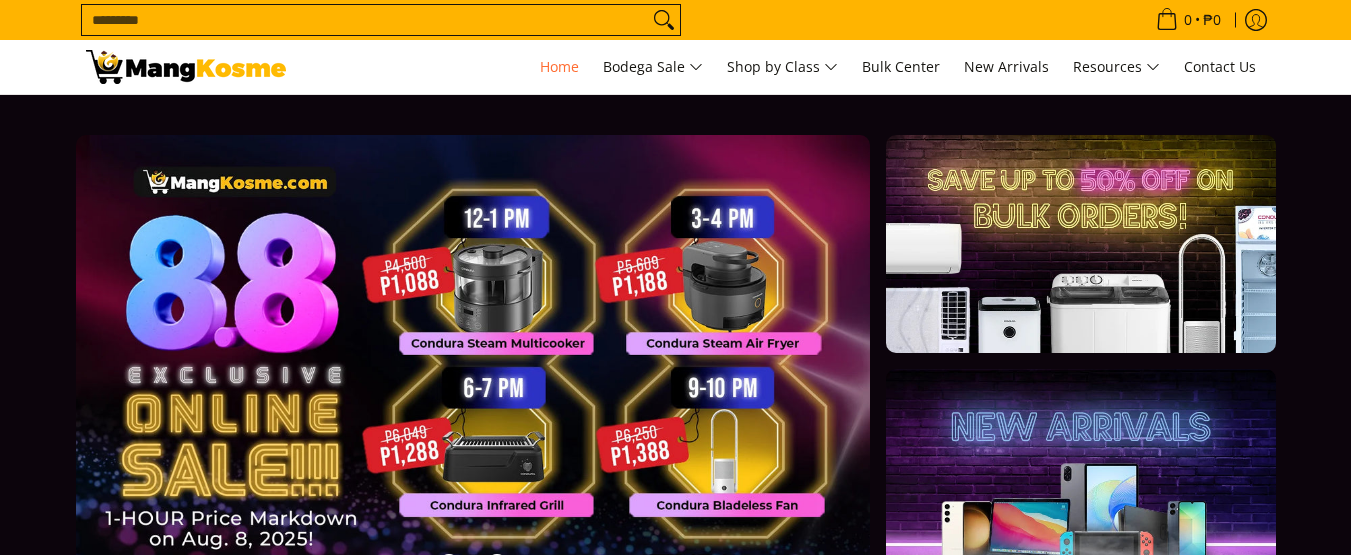 scroll, scrollTop: 300, scrollLeft: 0, axis: vertical 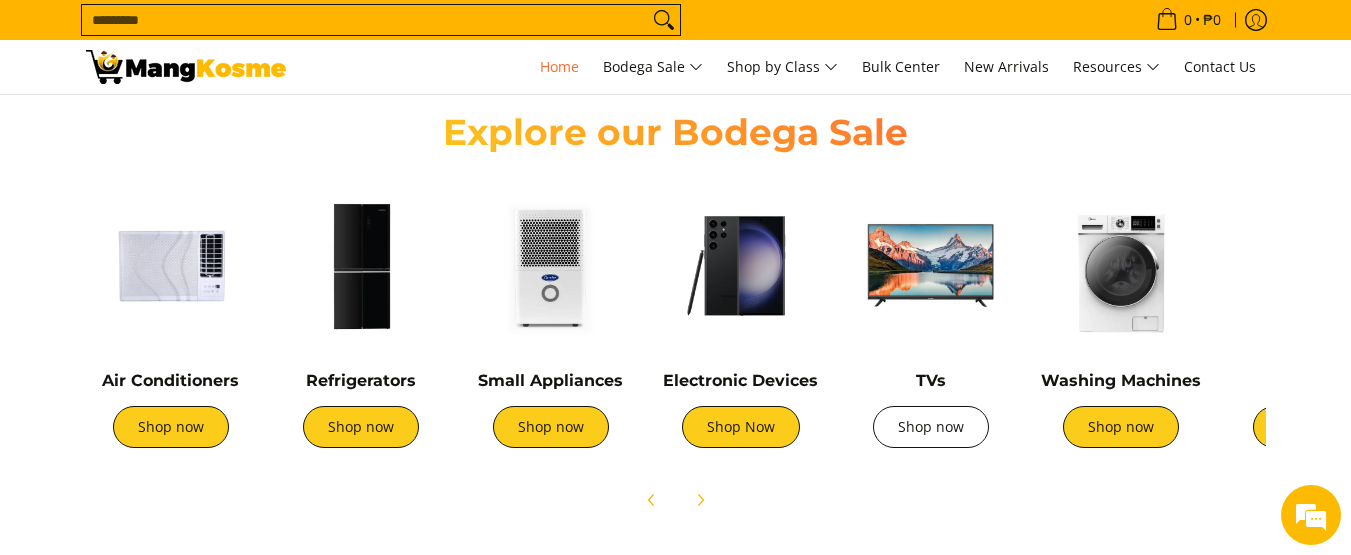 click on "Shop now" at bounding box center [931, 427] 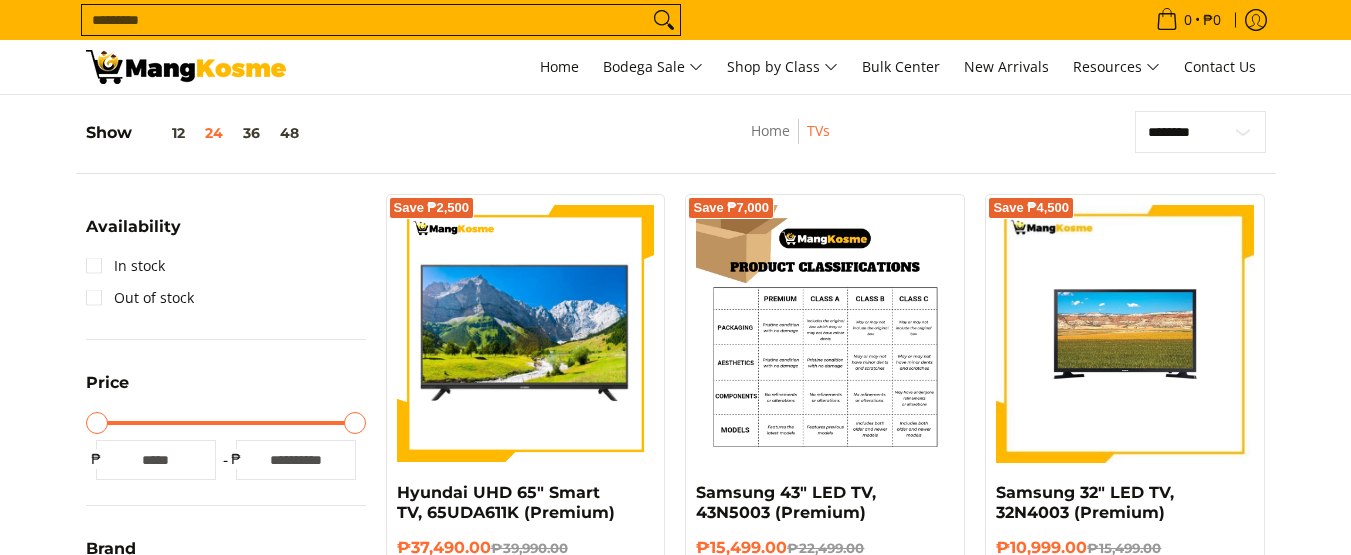 scroll, scrollTop: 0, scrollLeft: 0, axis: both 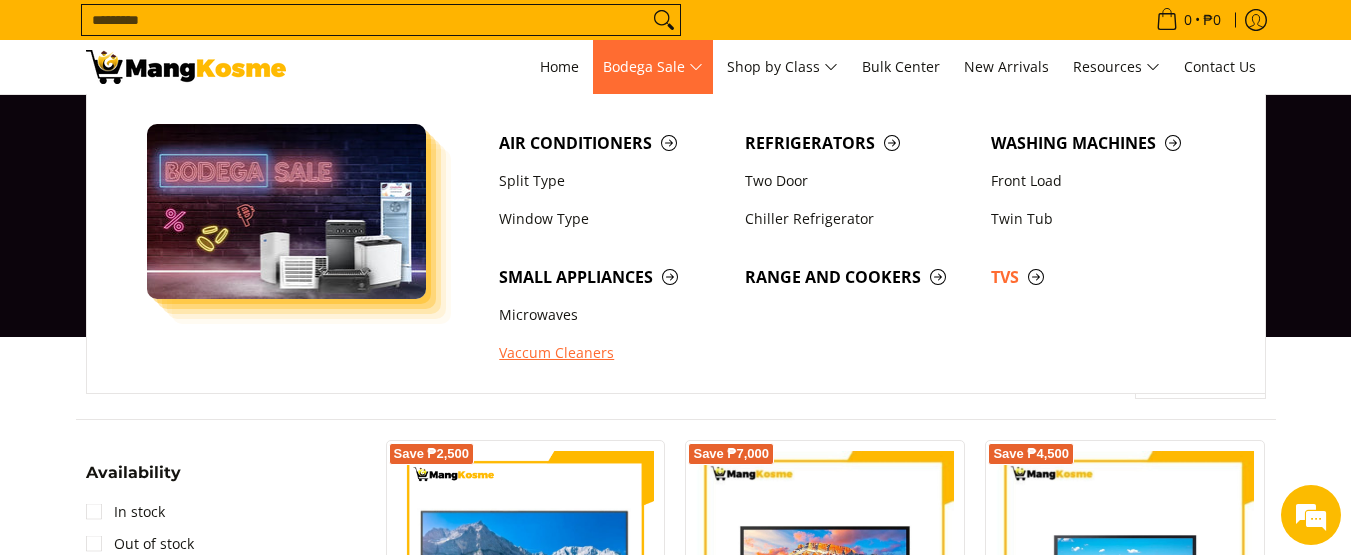 click on "Vaccum Cleaners" at bounding box center [612, 354] 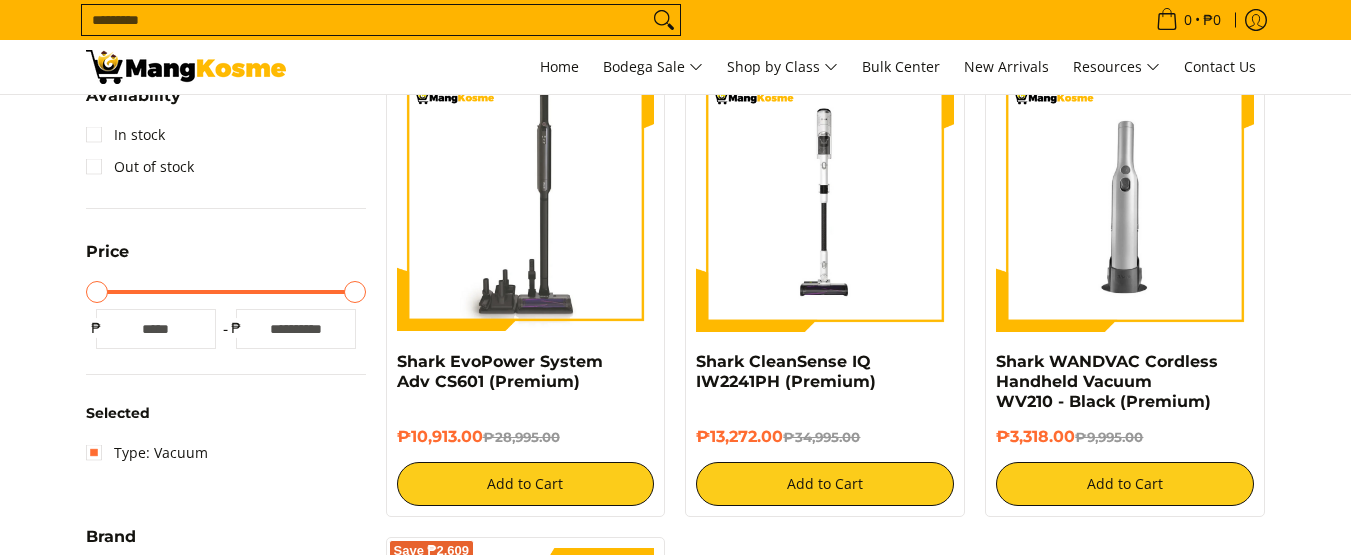 scroll, scrollTop: 400, scrollLeft: 0, axis: vertical 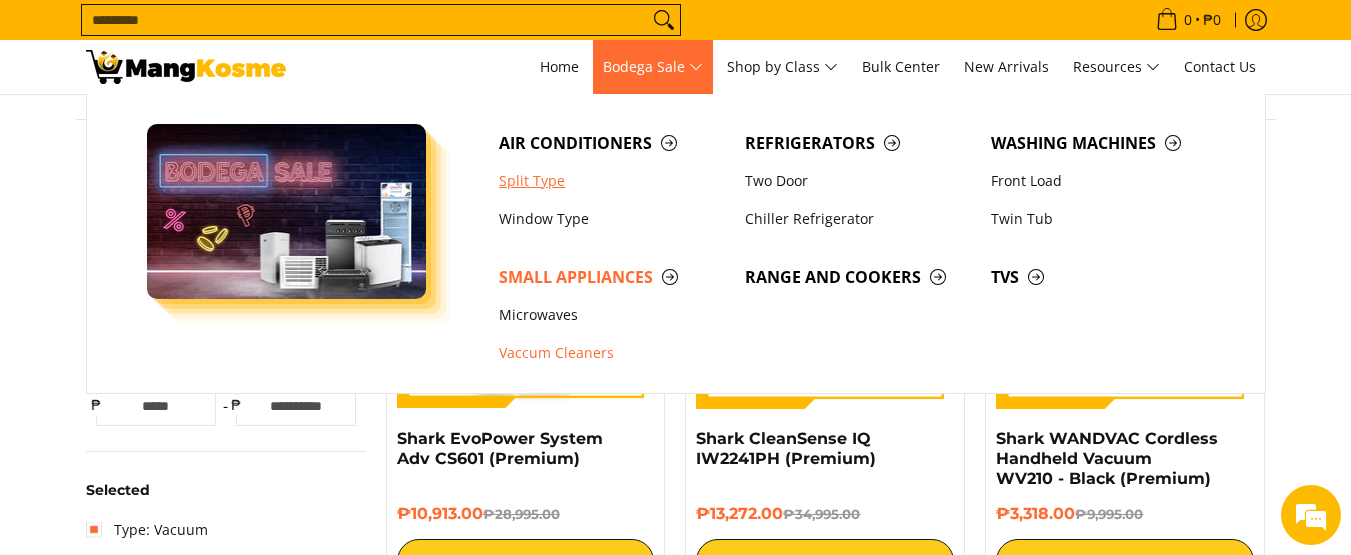 click on "Split Type" at bounding box center [612, 181] 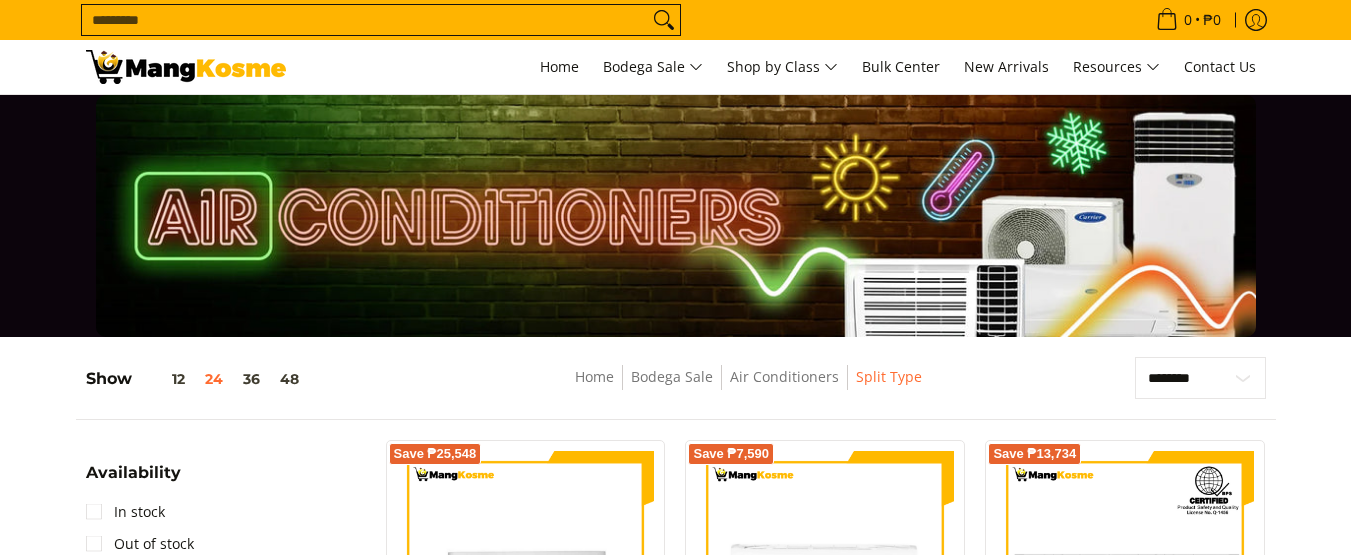 scroll, scrollTop: 300, scrollLeft: 0, axis: vertical 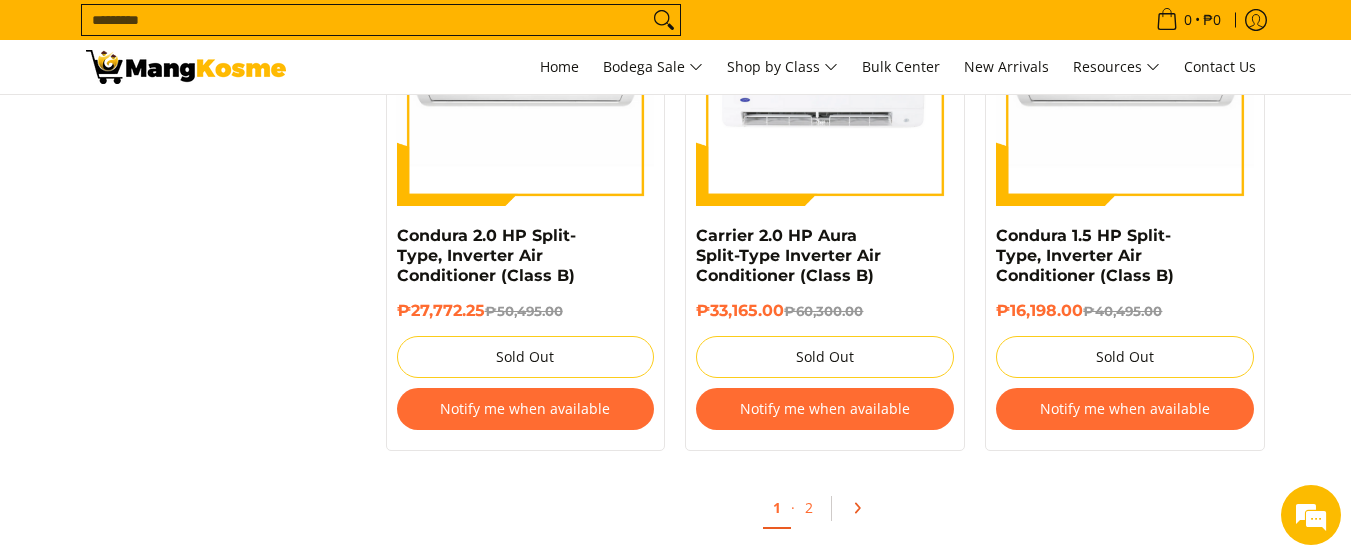 click at bounding box center [864, 508] 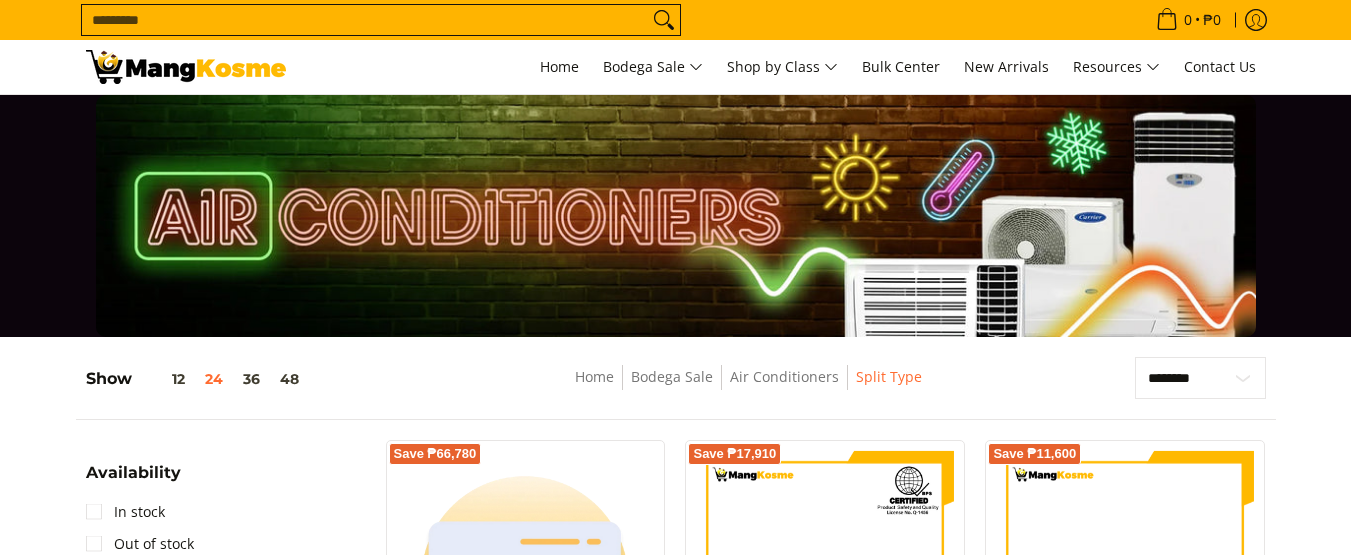 scroll, scrollTop: 400, scrollLeft: 0, axis: vertical 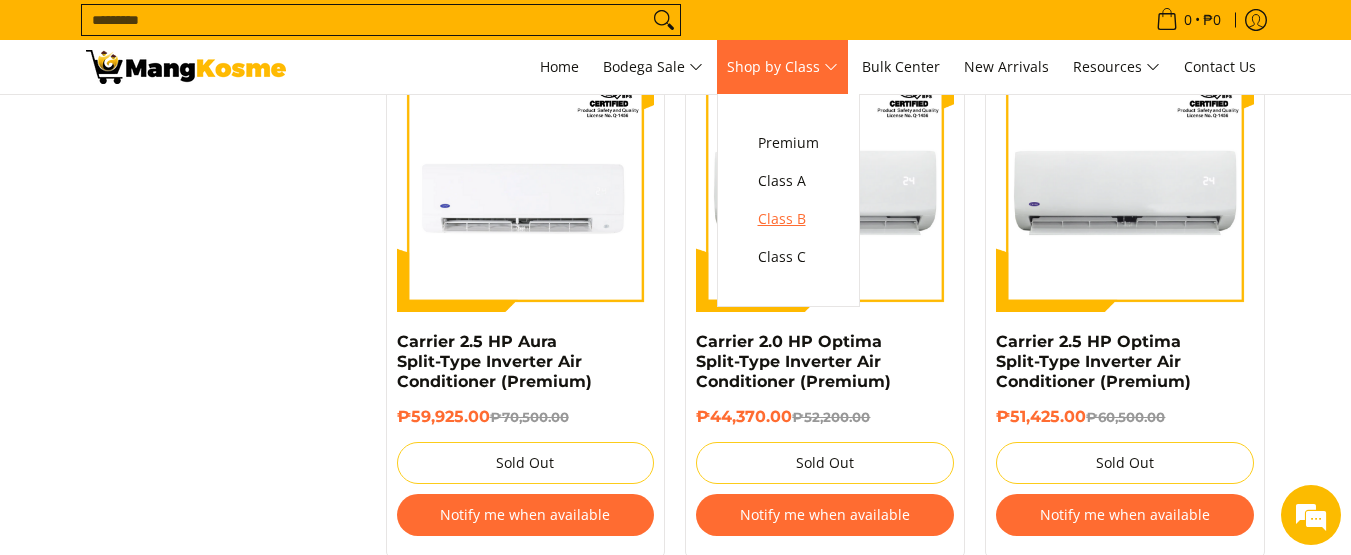 click on "Class B" at bounding box center [788, 219] 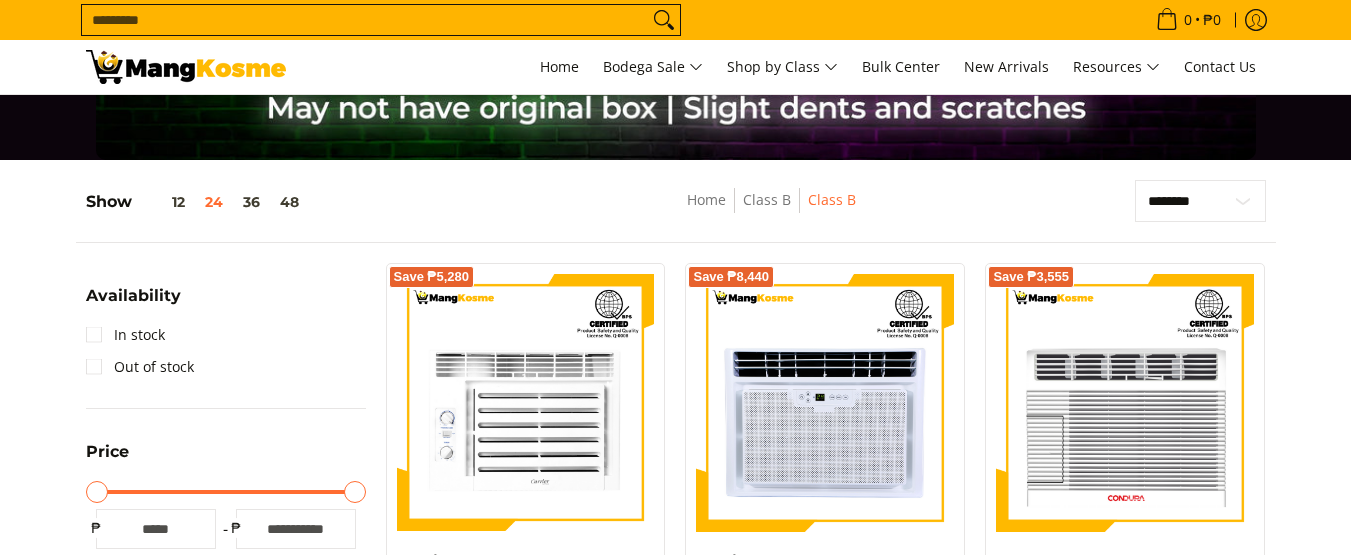 scroll, scrollTop: 0, scrollLeft: 0, axis: both 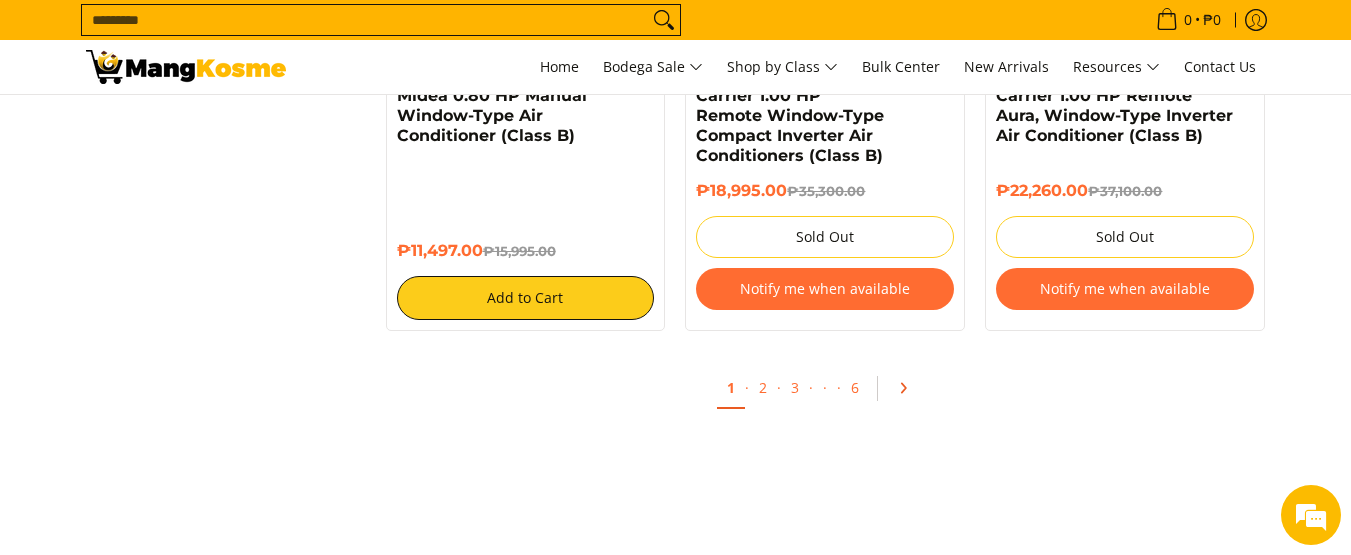 click 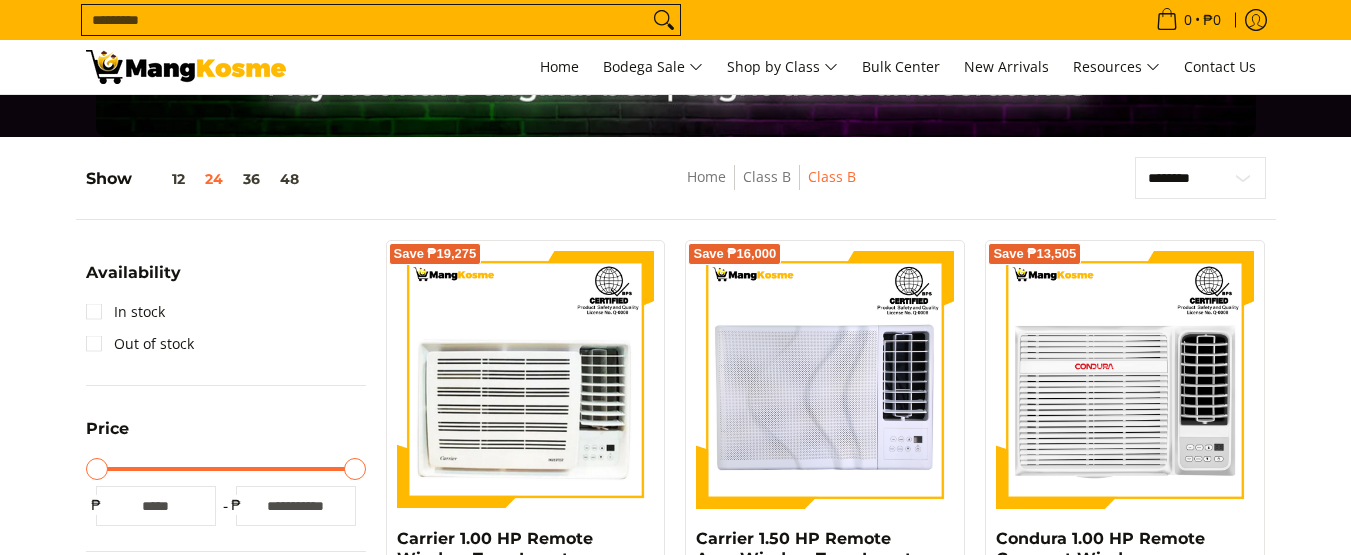 scroll, scrollTop: 0, scrollLeft: 0, axis: both 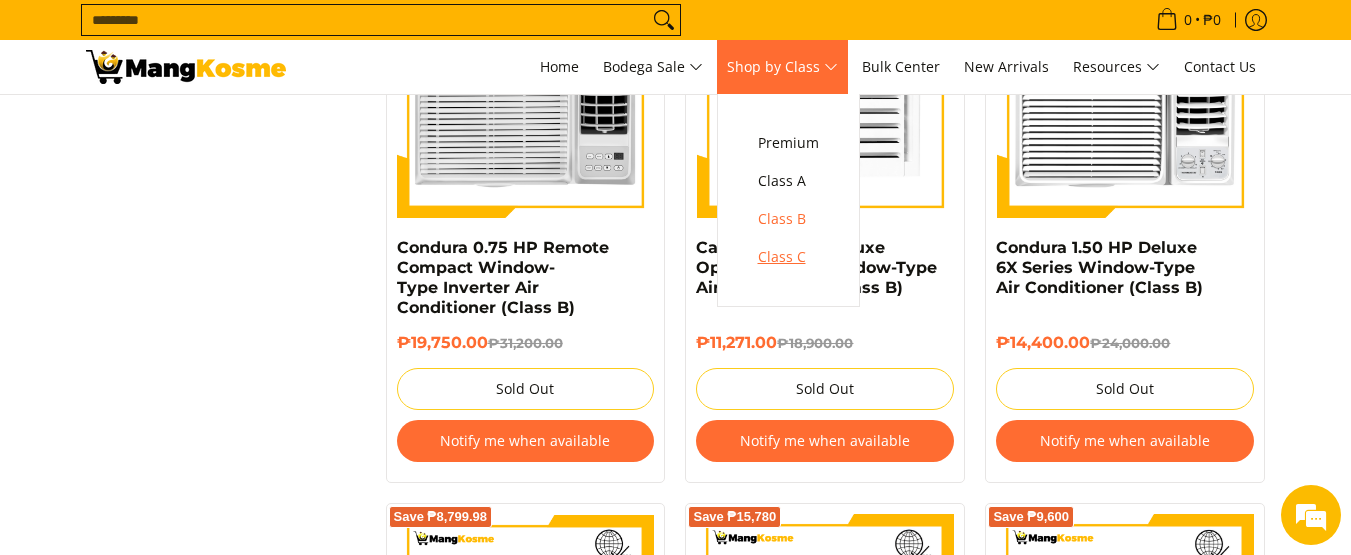 click on "Class C" at bounding box center (788, 257) 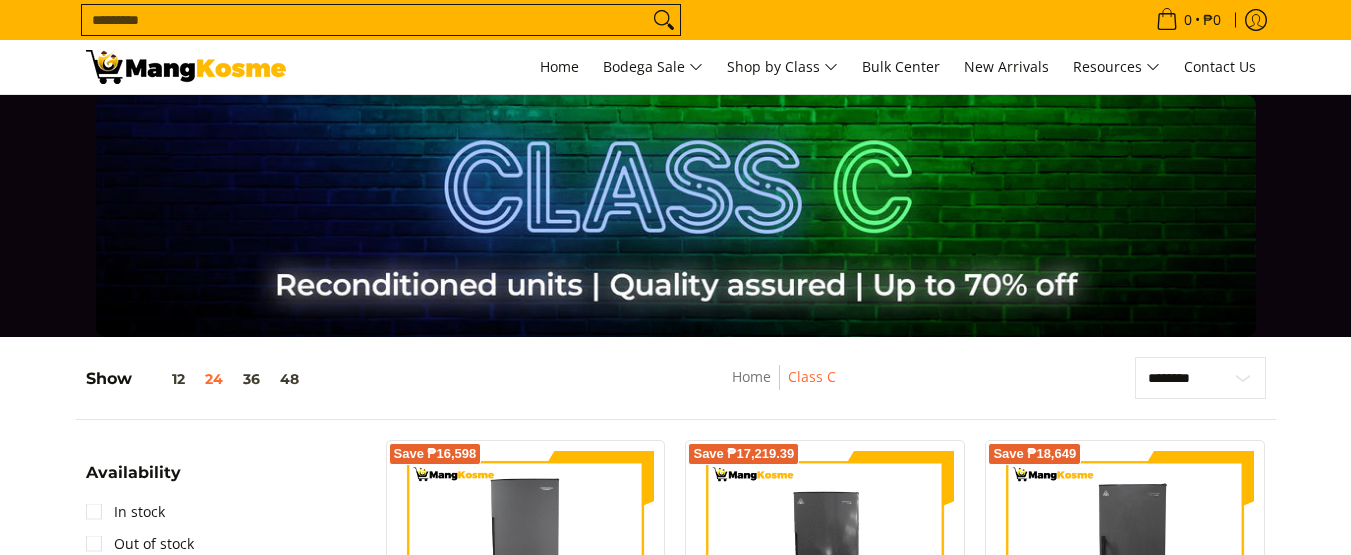 scroll, scrollTop: 500, scrollLeft: 0, axis: vertical 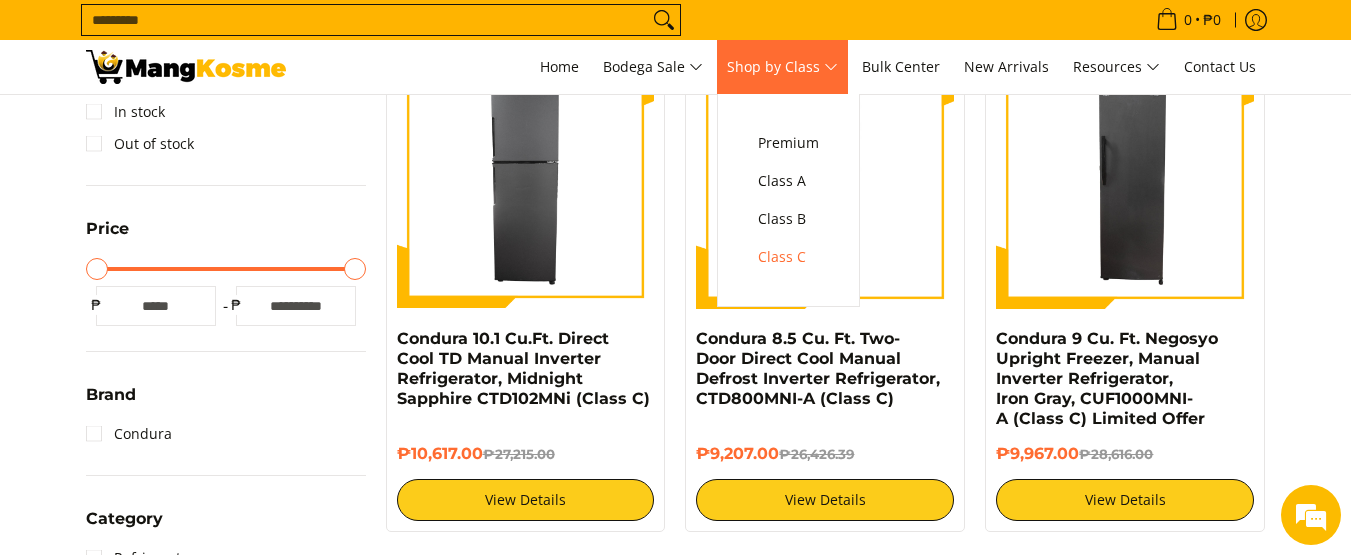 click on "Shop by Class" at bounding box center [782, 67] 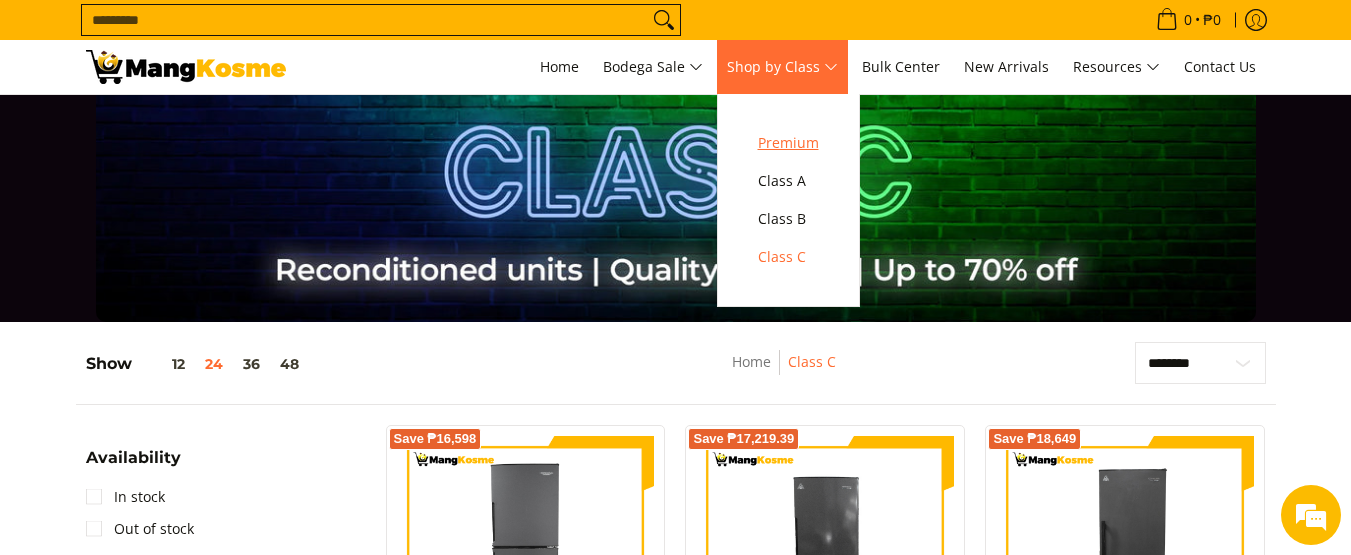 scroll, scrollTop: 0, scrollLeft: 0, axis: both 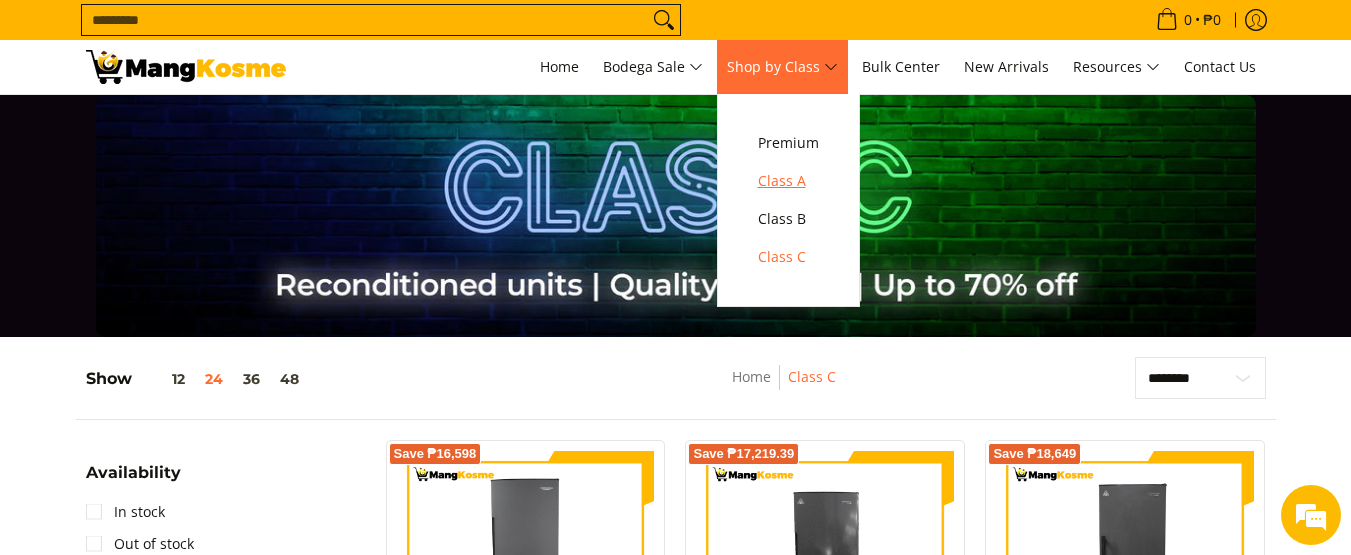 click on "Class A" at bounding box center [788, 181] 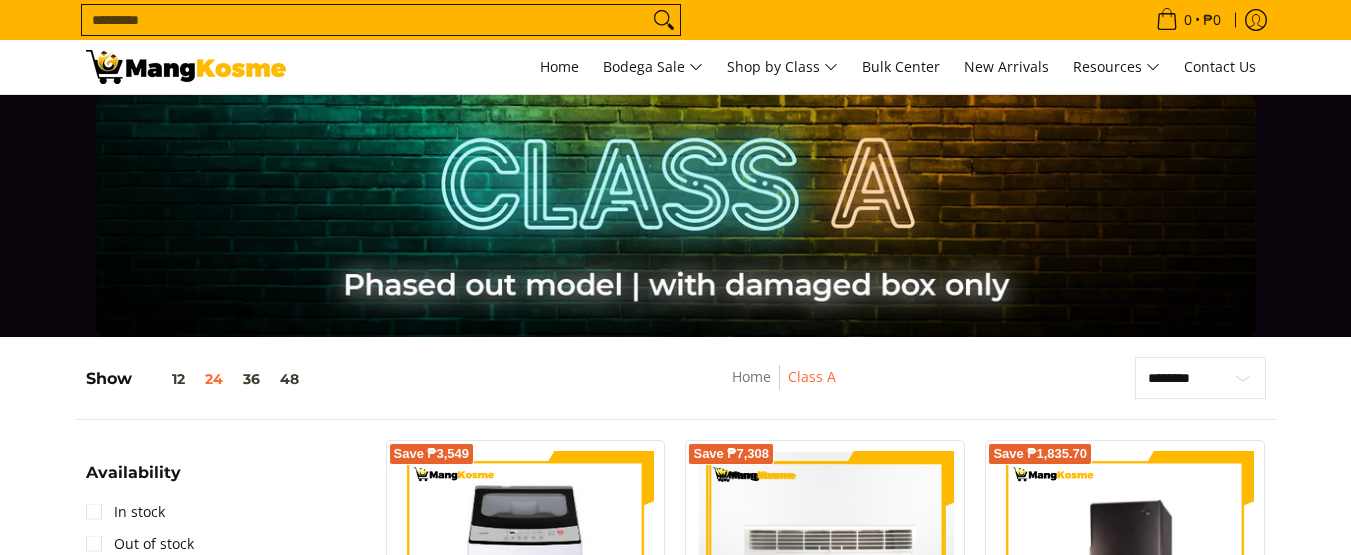 scroll, scrollTop: 400, scrollLeft: 0, axis: vertical 